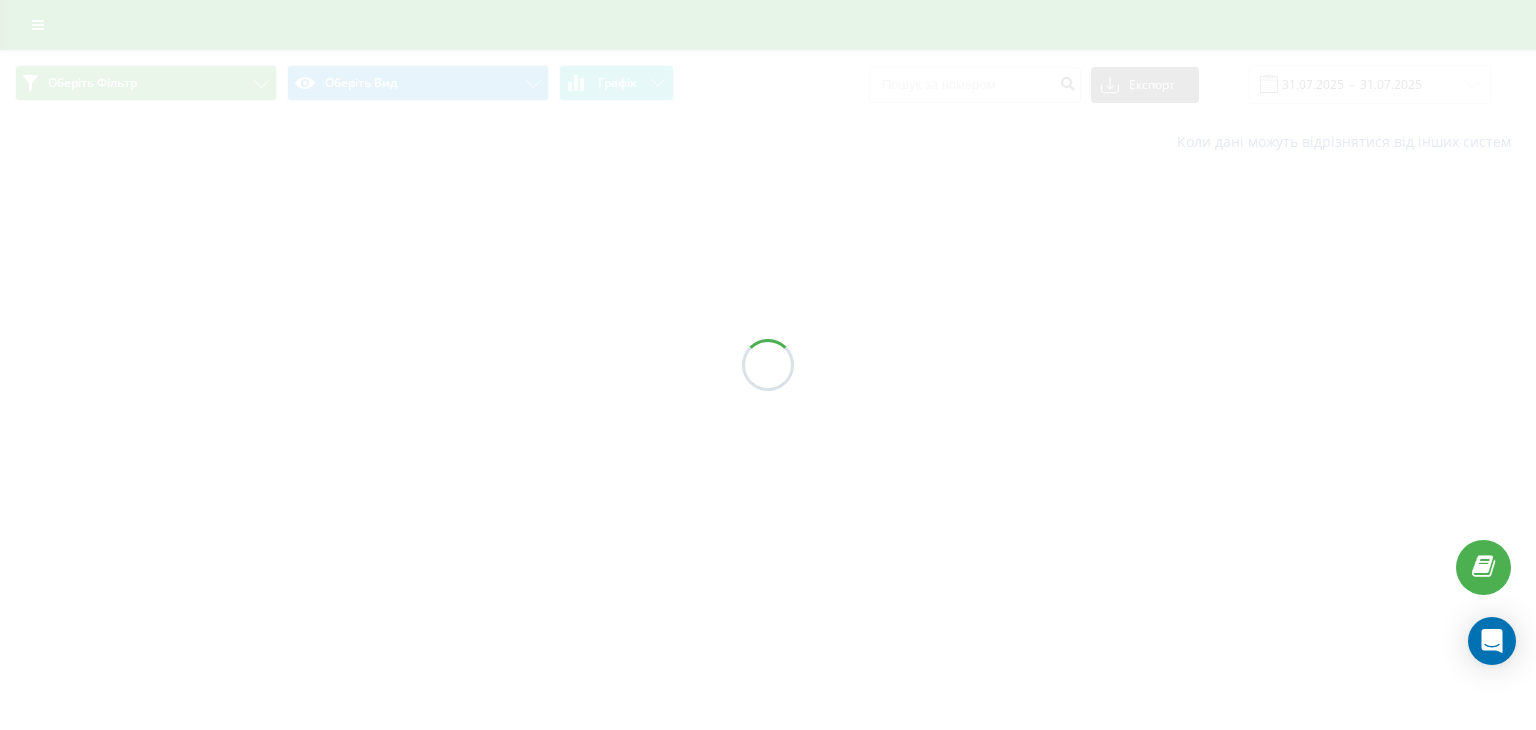 scroll, scrollTop: 0, scrollLeft: 0, axis: both 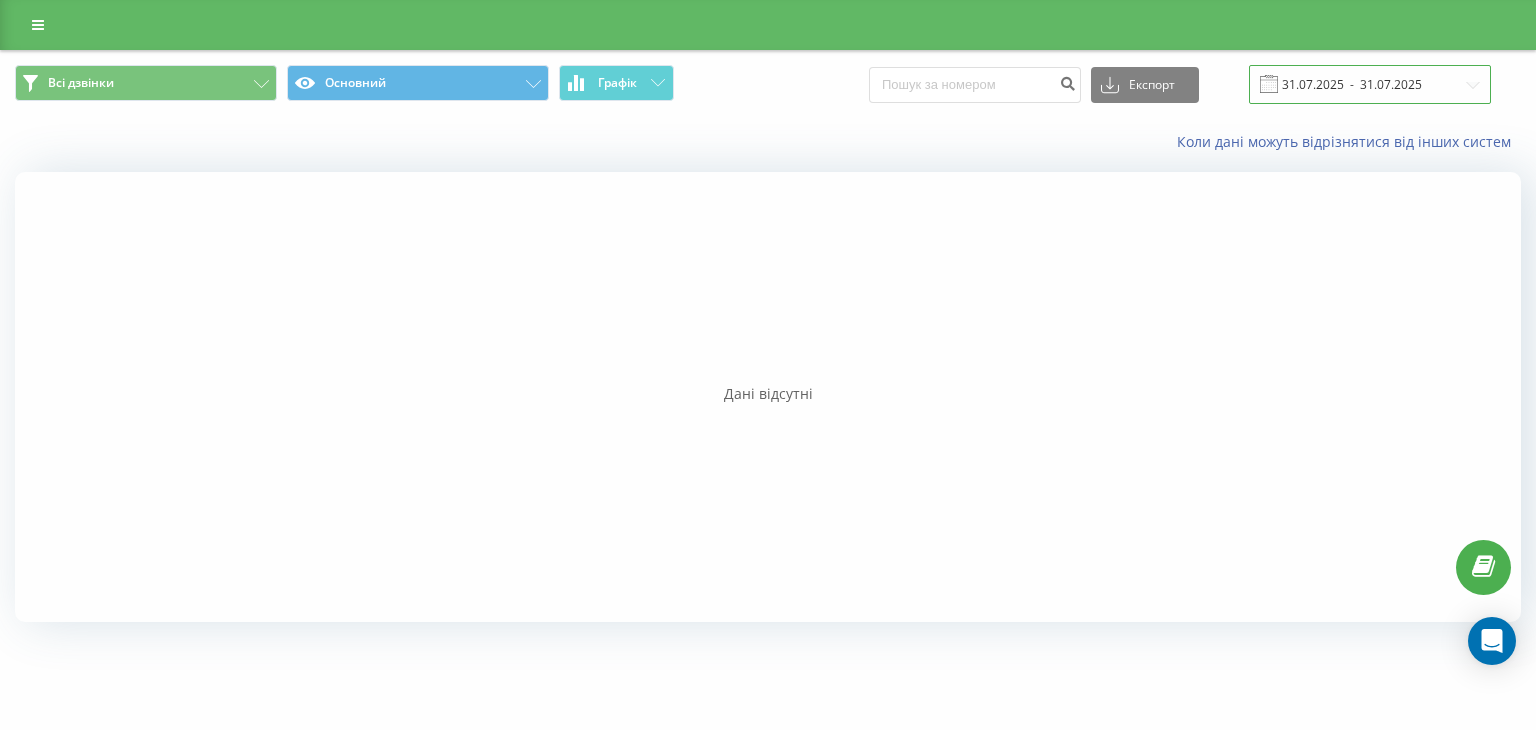 click on "31.07.2025  -  31.07.2025" at bounding box center (1370, 84) 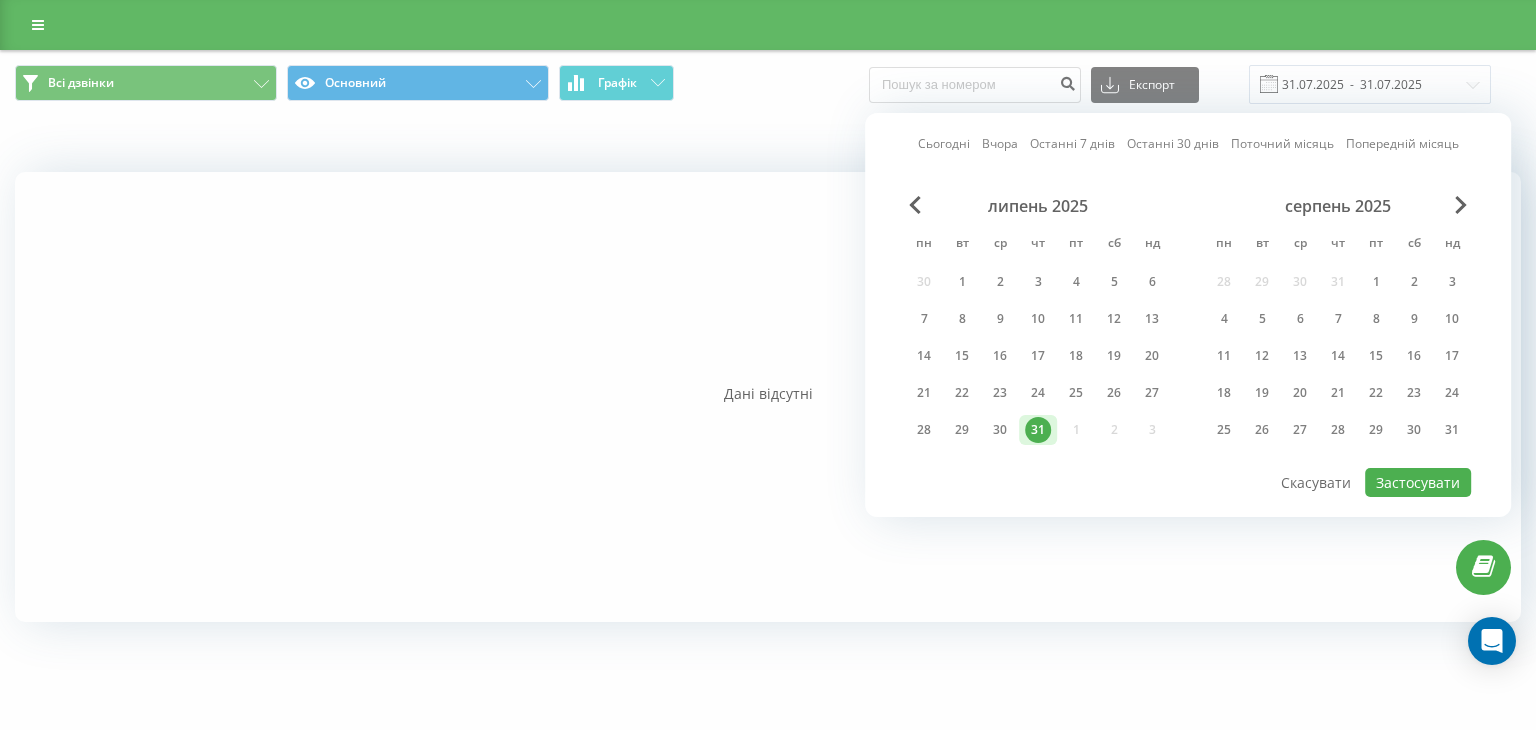 click on "липень 2025 пн вт ср чт пт сб нд 30 1 2 3 4 5 6 7 8 9 10 11 12 13 14 15 16 17 18 19 20 21 22 23 24 25 26 27 28 29 30 31 1 2 3" at bounding box center (1038, 324) 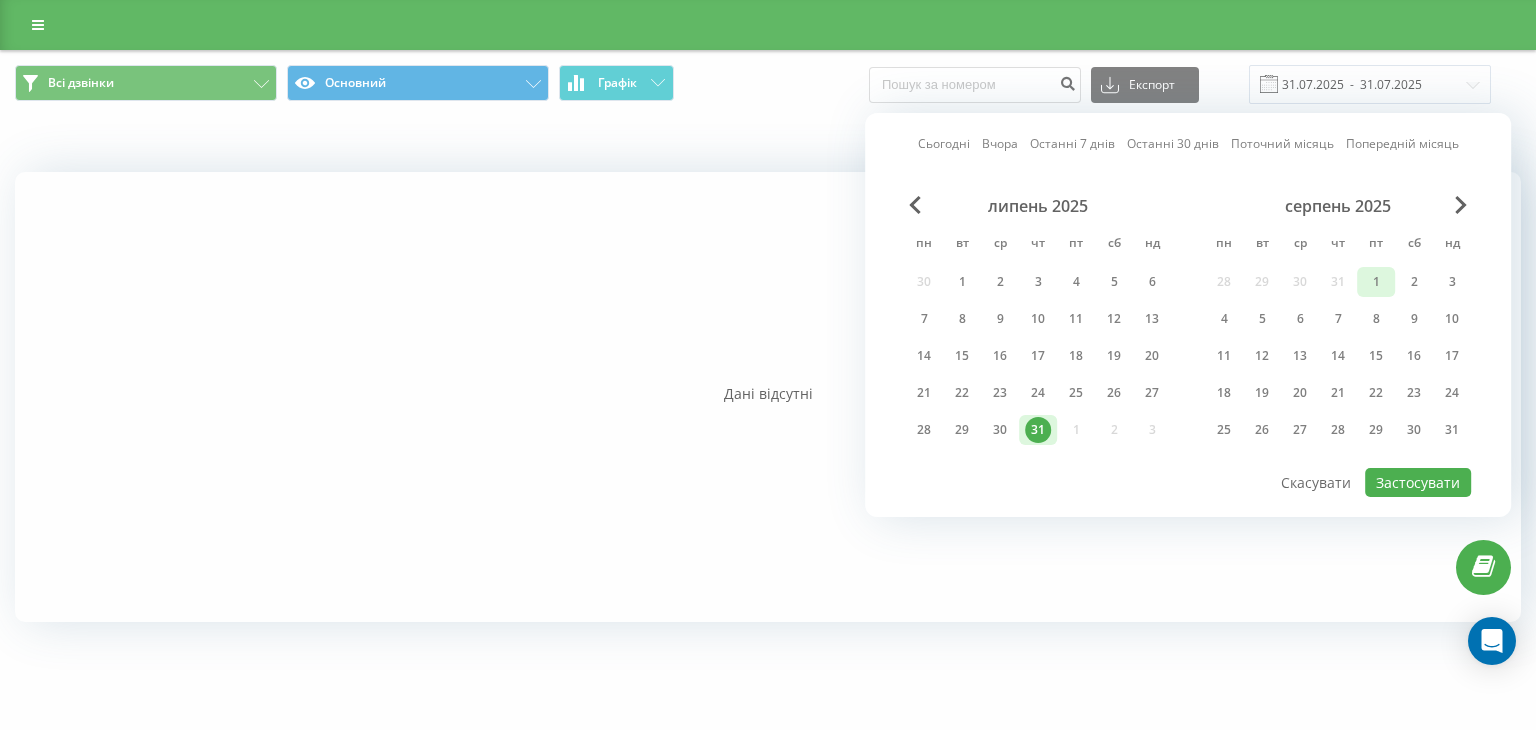 click on "1" at bounding box center [1376, 282] 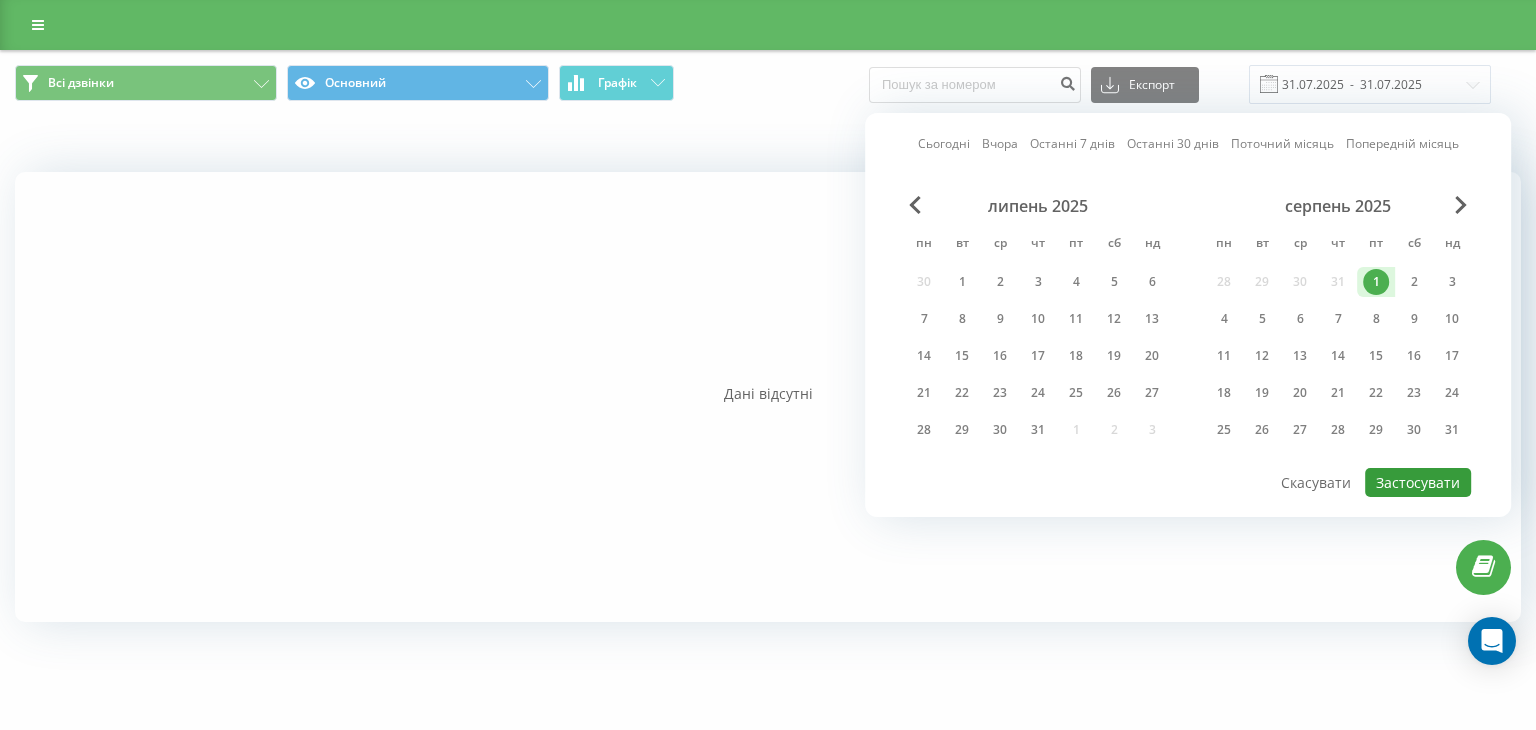 click on "Застосувати" at bounding box center (1418, 482) 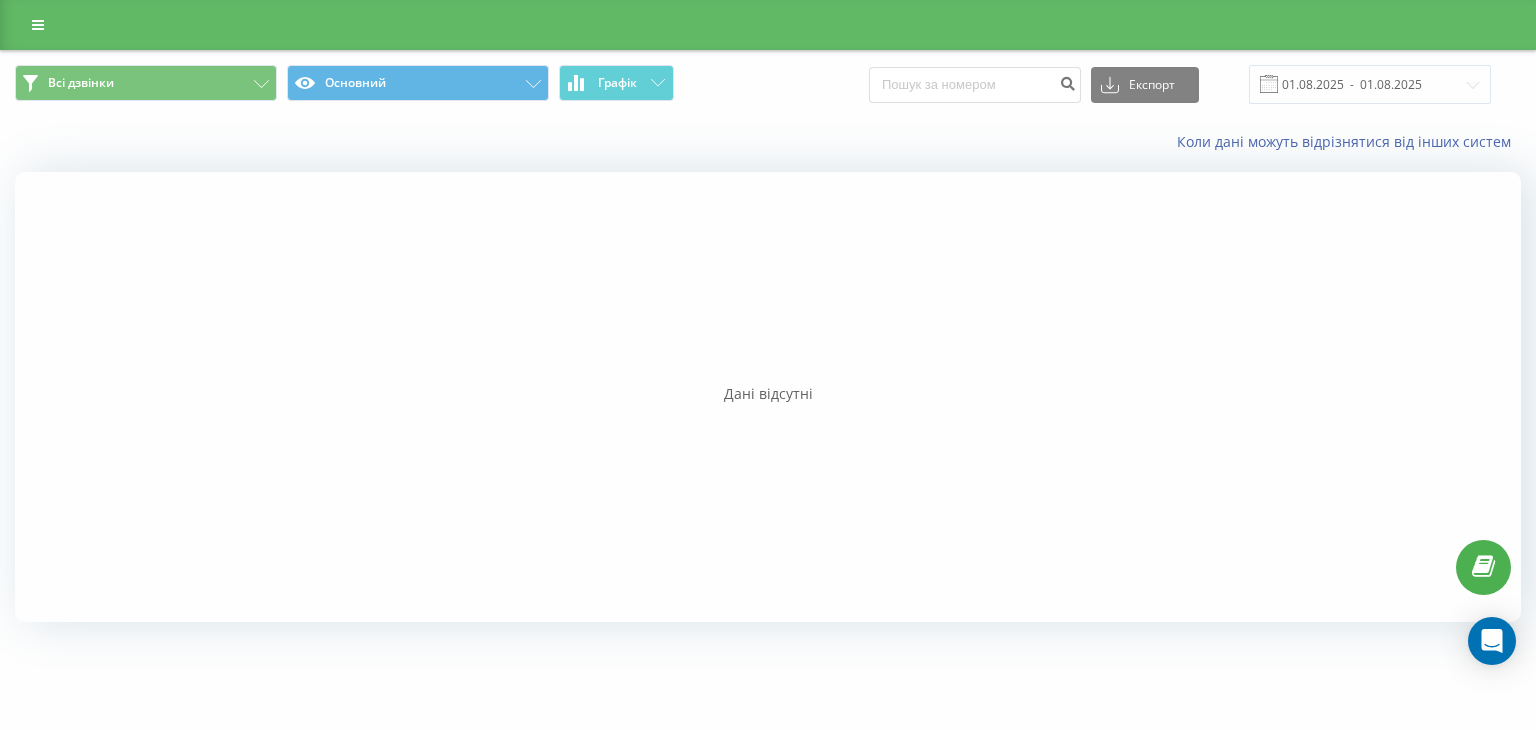 click at bounding box center [1269, 84] 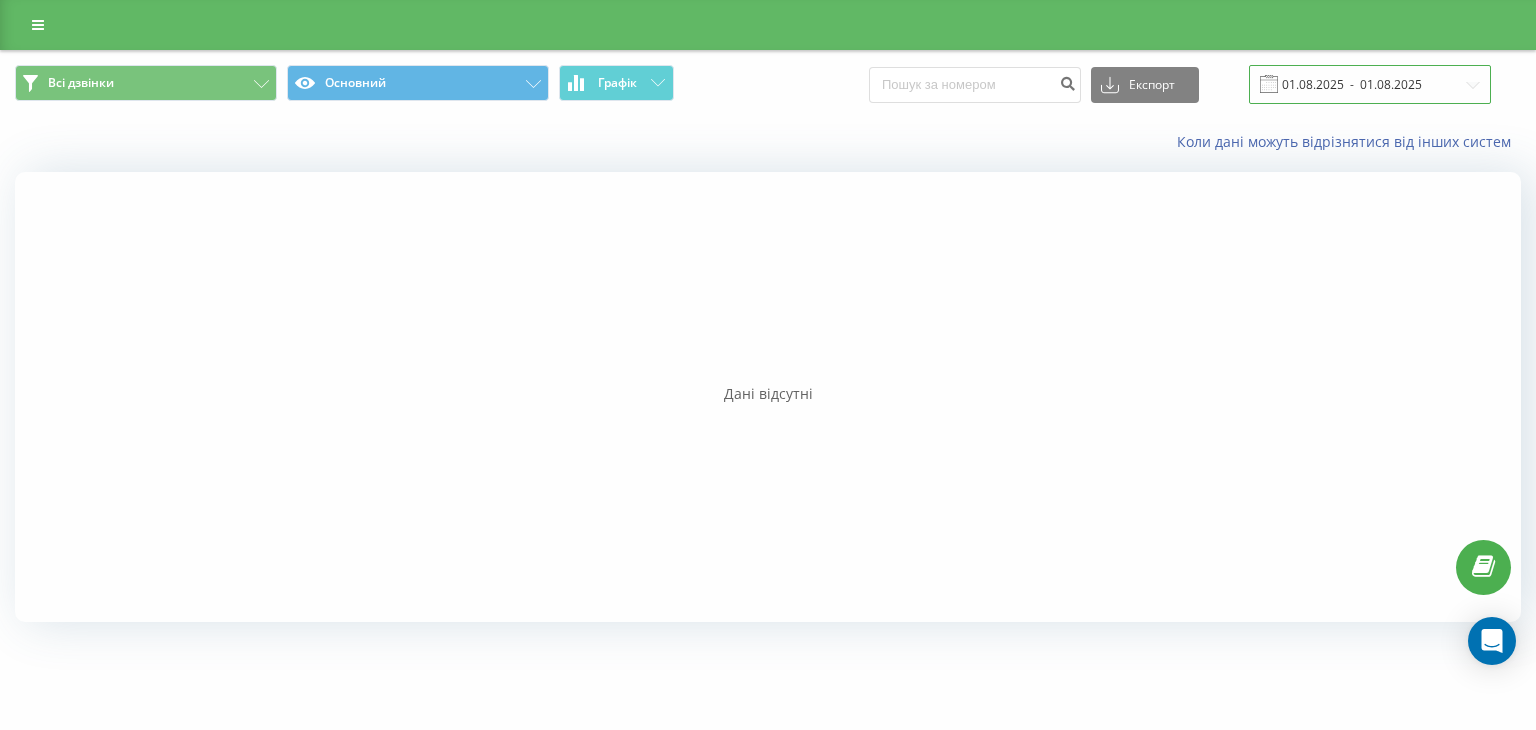 click on "01.08.2025  -  01.08.2025" at bounding box center (1370, 84) 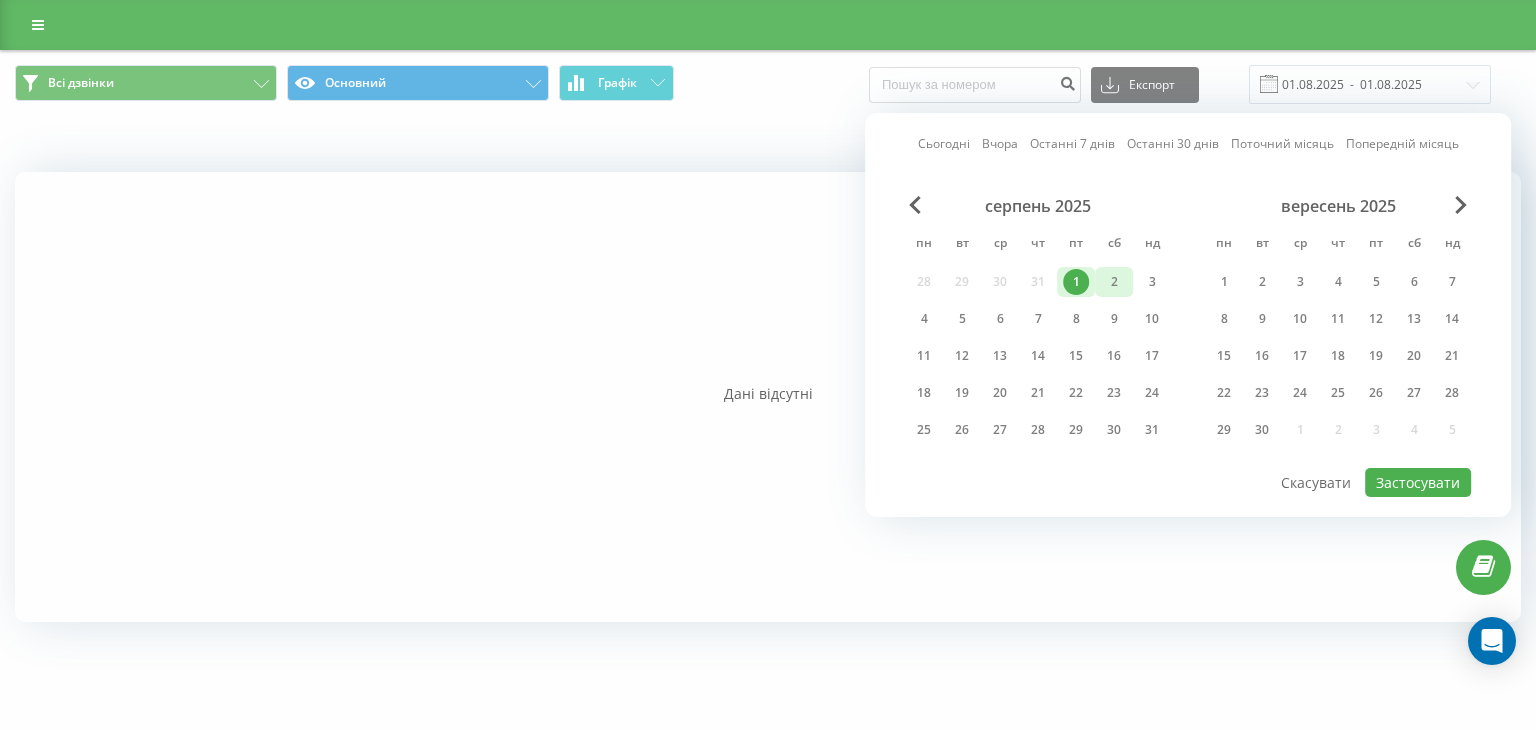 click on "2" at bounding box center [1114, 282] 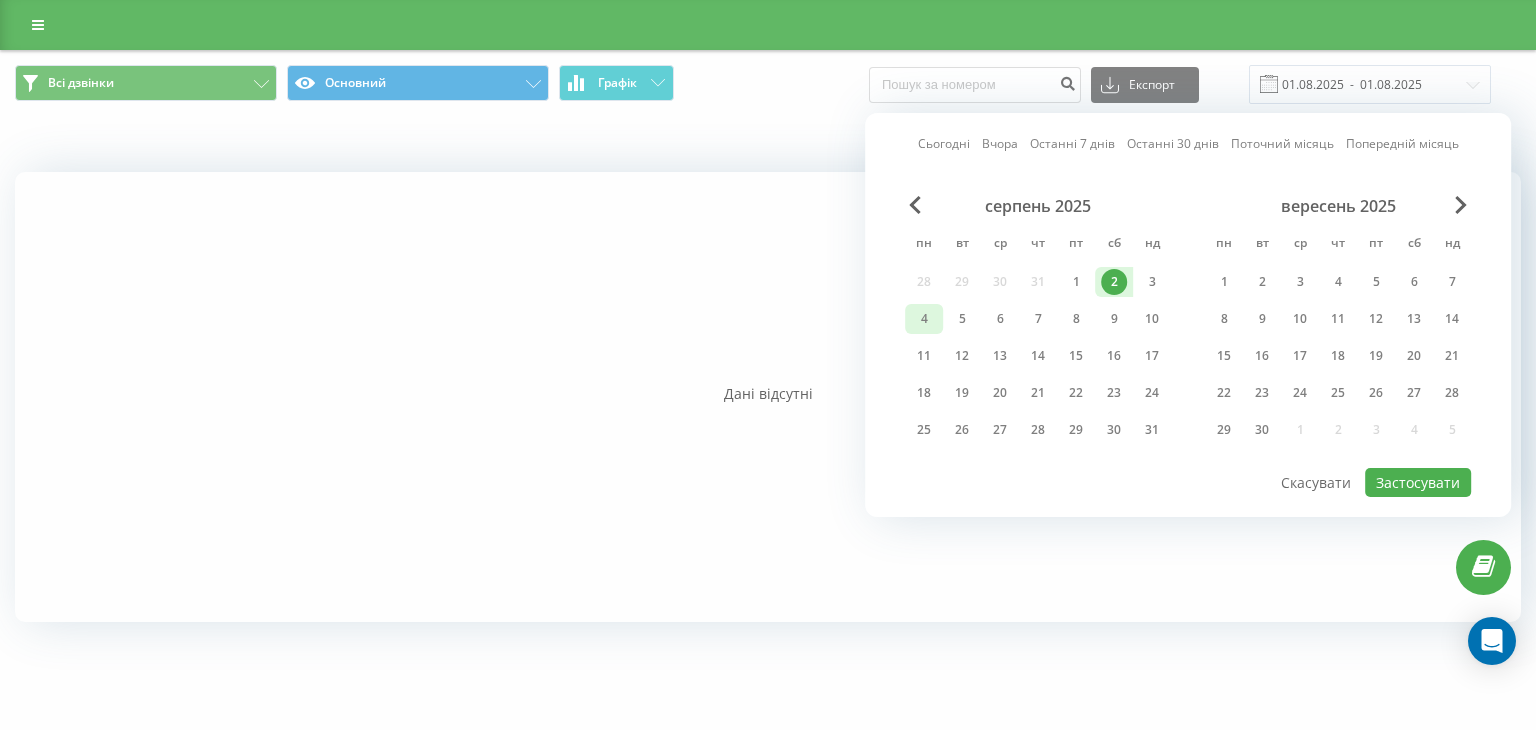 click on "4" at bounding box center [924, 319] 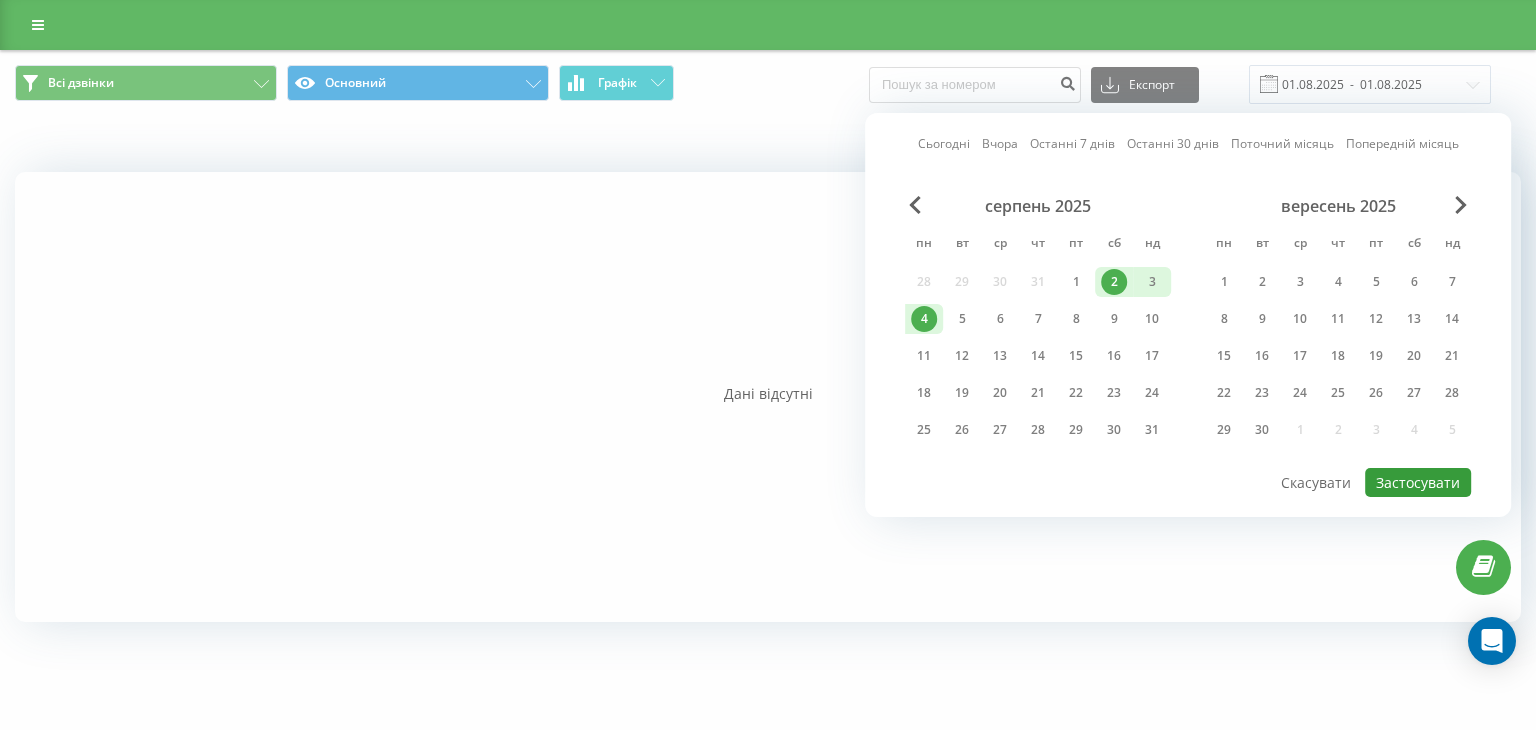 click on "Застосувати" at bounding box center (1418, 482) 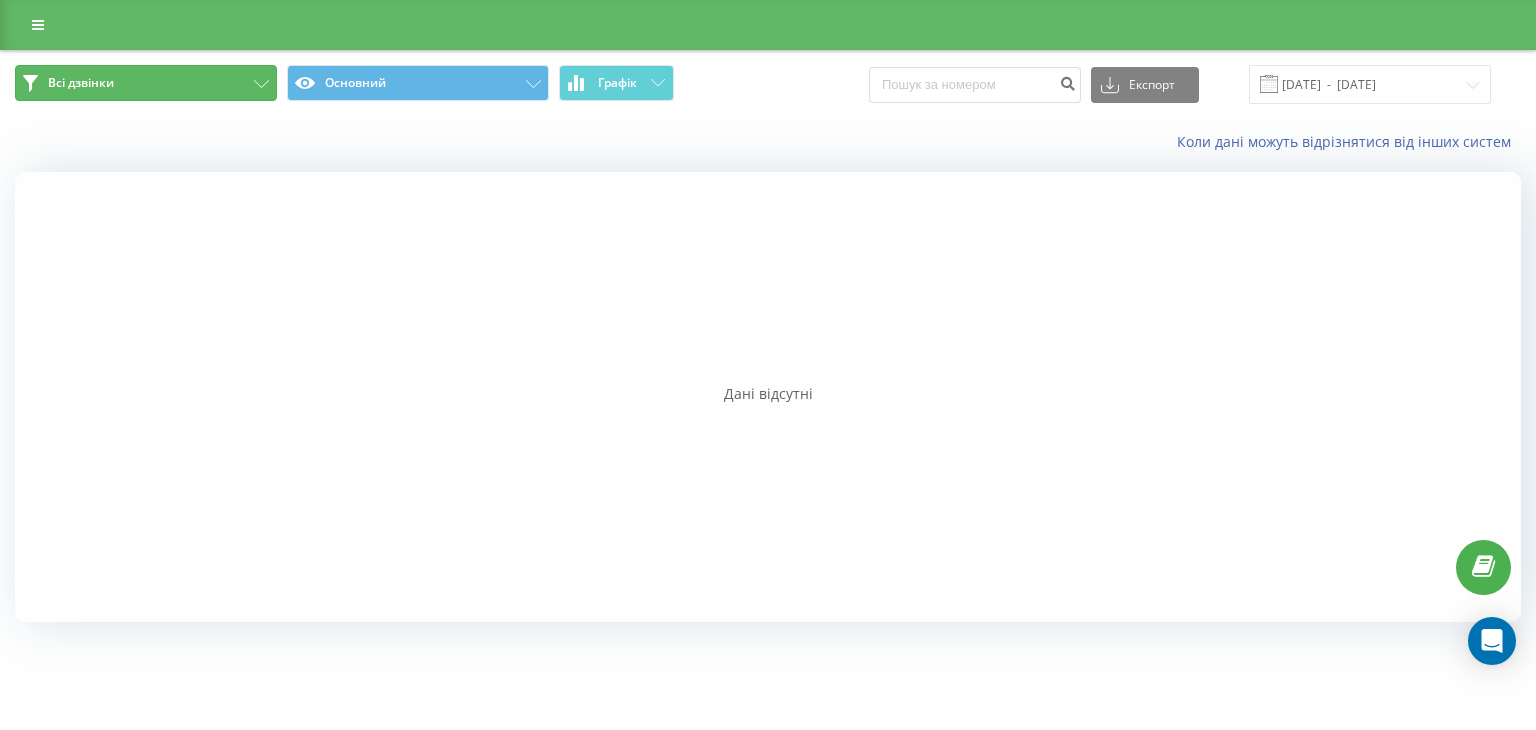 click on "Всі дзвінки" at bounding box center (146, 83) 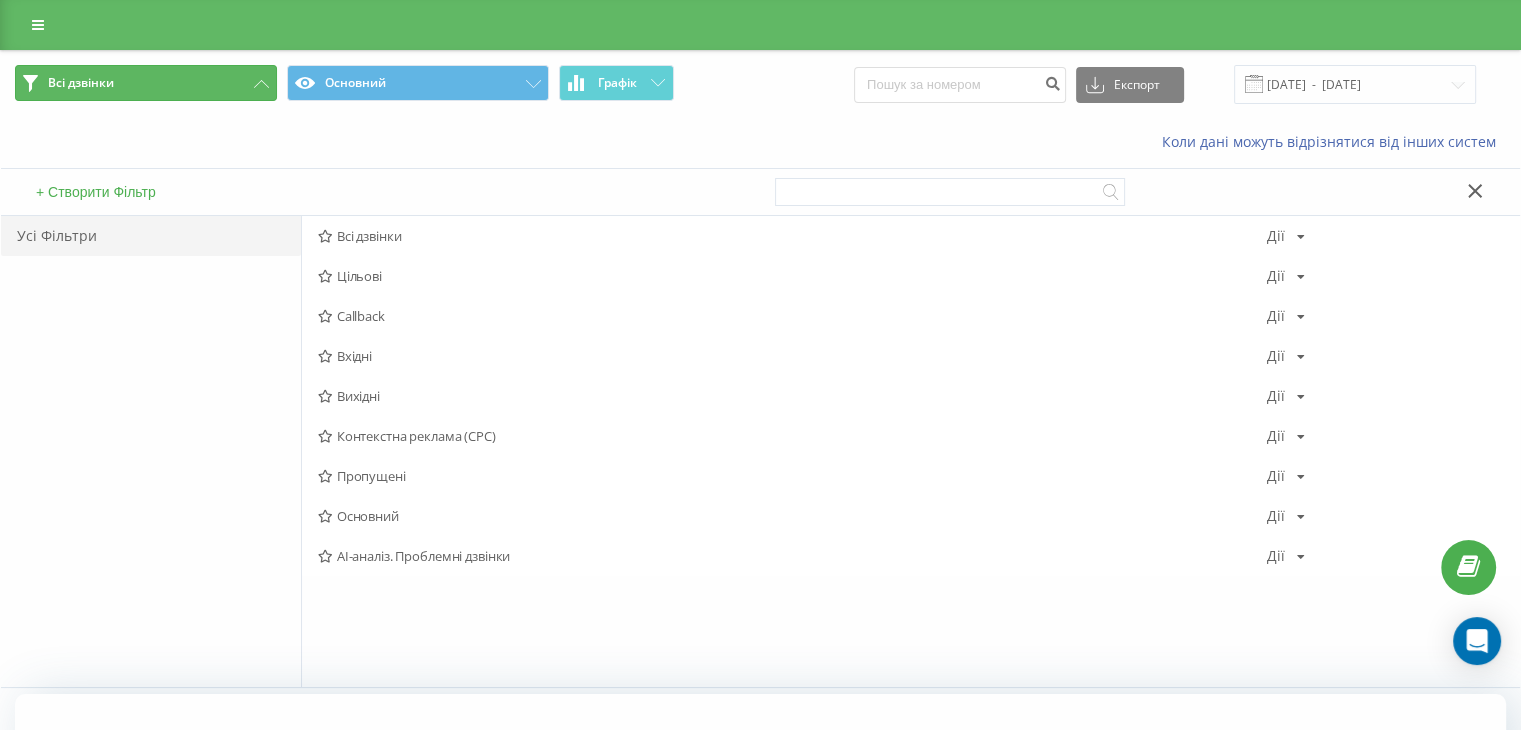 click on "Всі дзвінки" at bounding box center (146, 83) 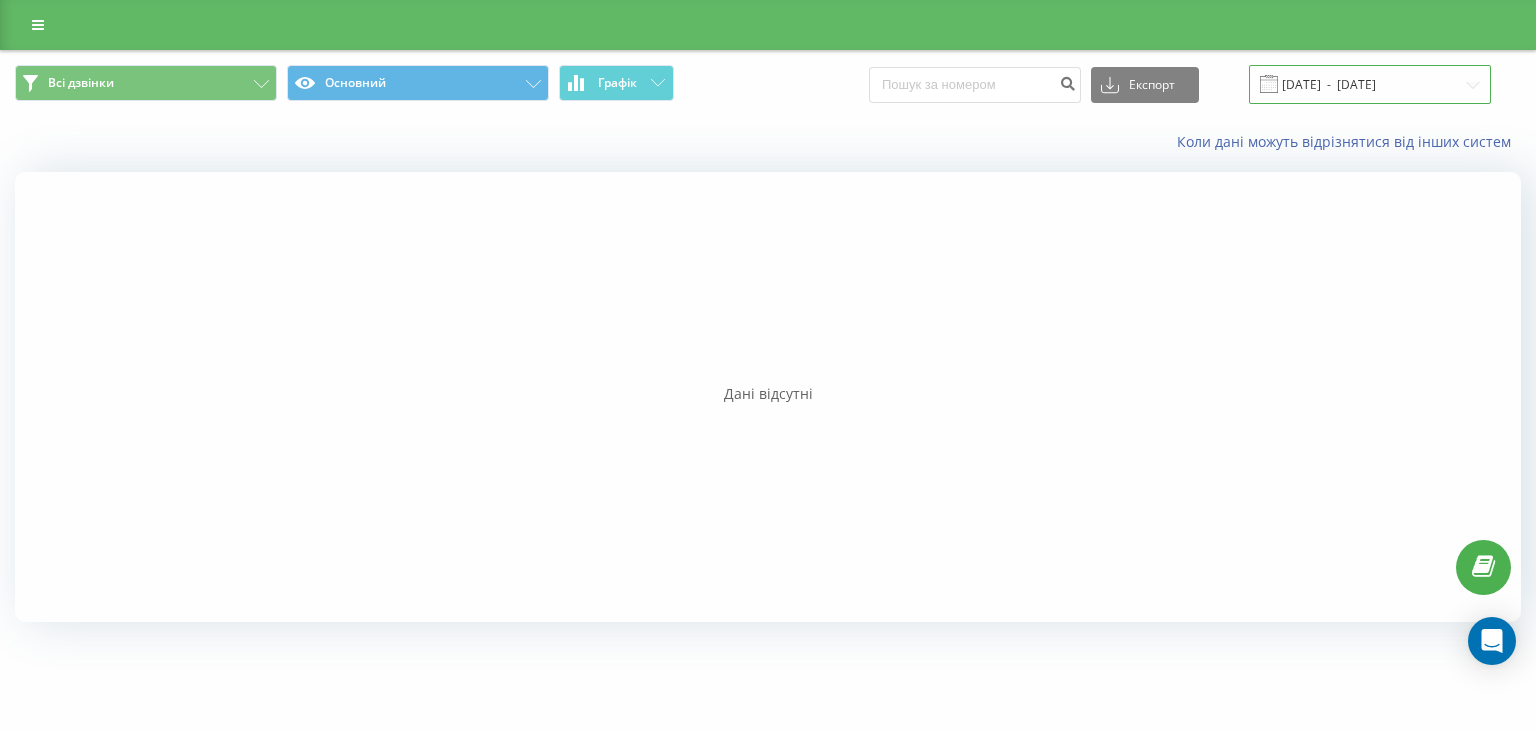 click on "02.08.2025  -  04.08.2025" at bounding box center [1370, 84] 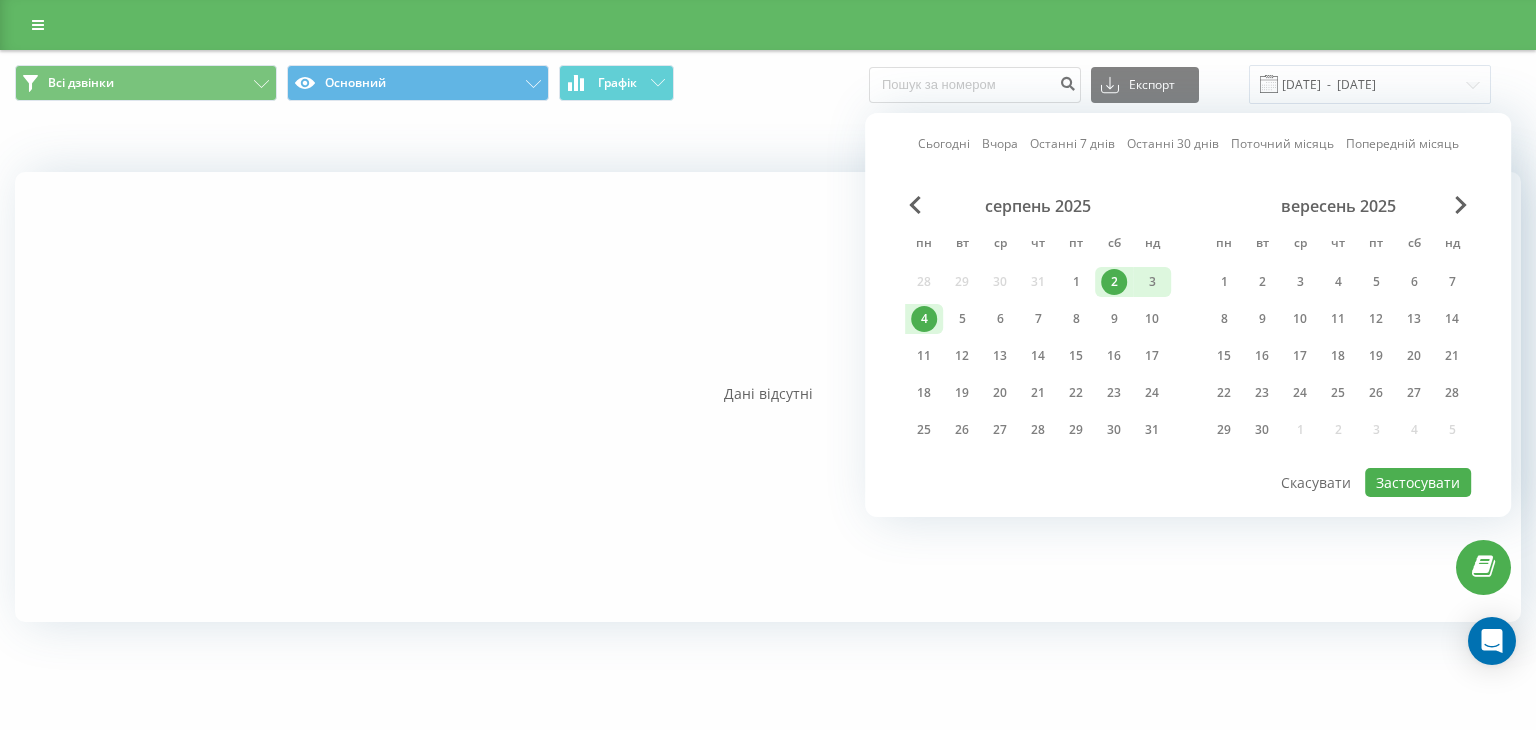 click on "4" at bounding box center (924, 319) 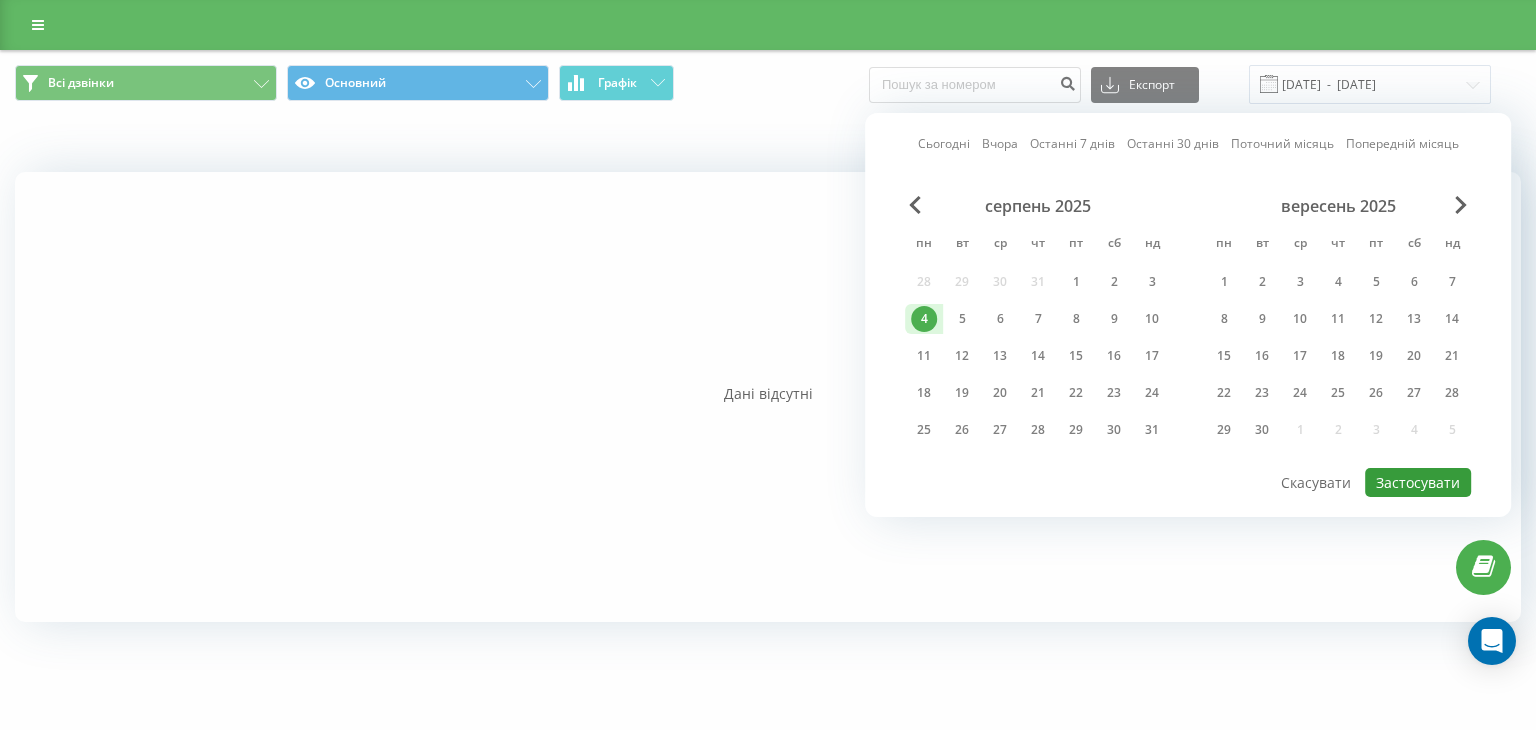click on "Застосувати" at bounding box center [1418, 482] 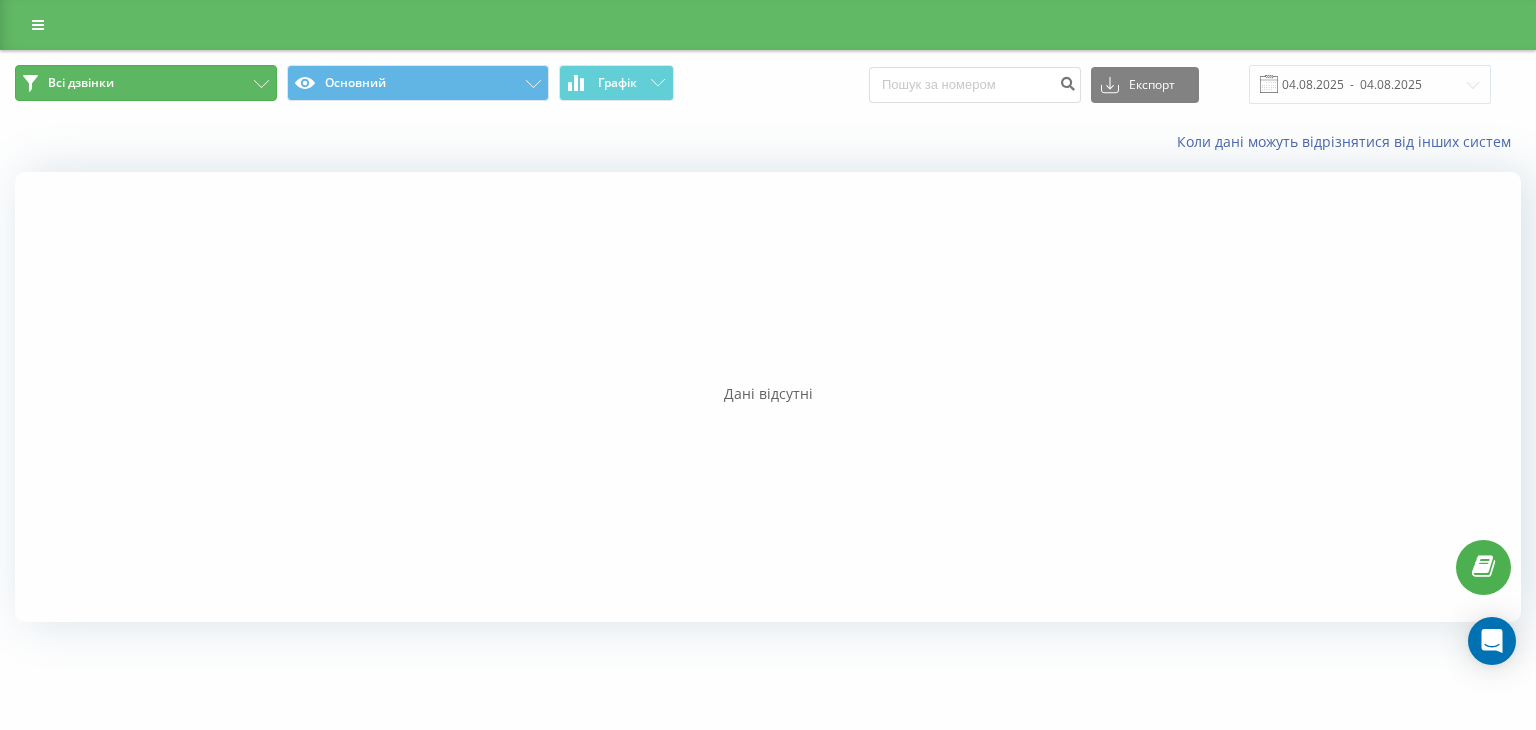 click on "Всі дзвінки" at bounding box center [146, 83] 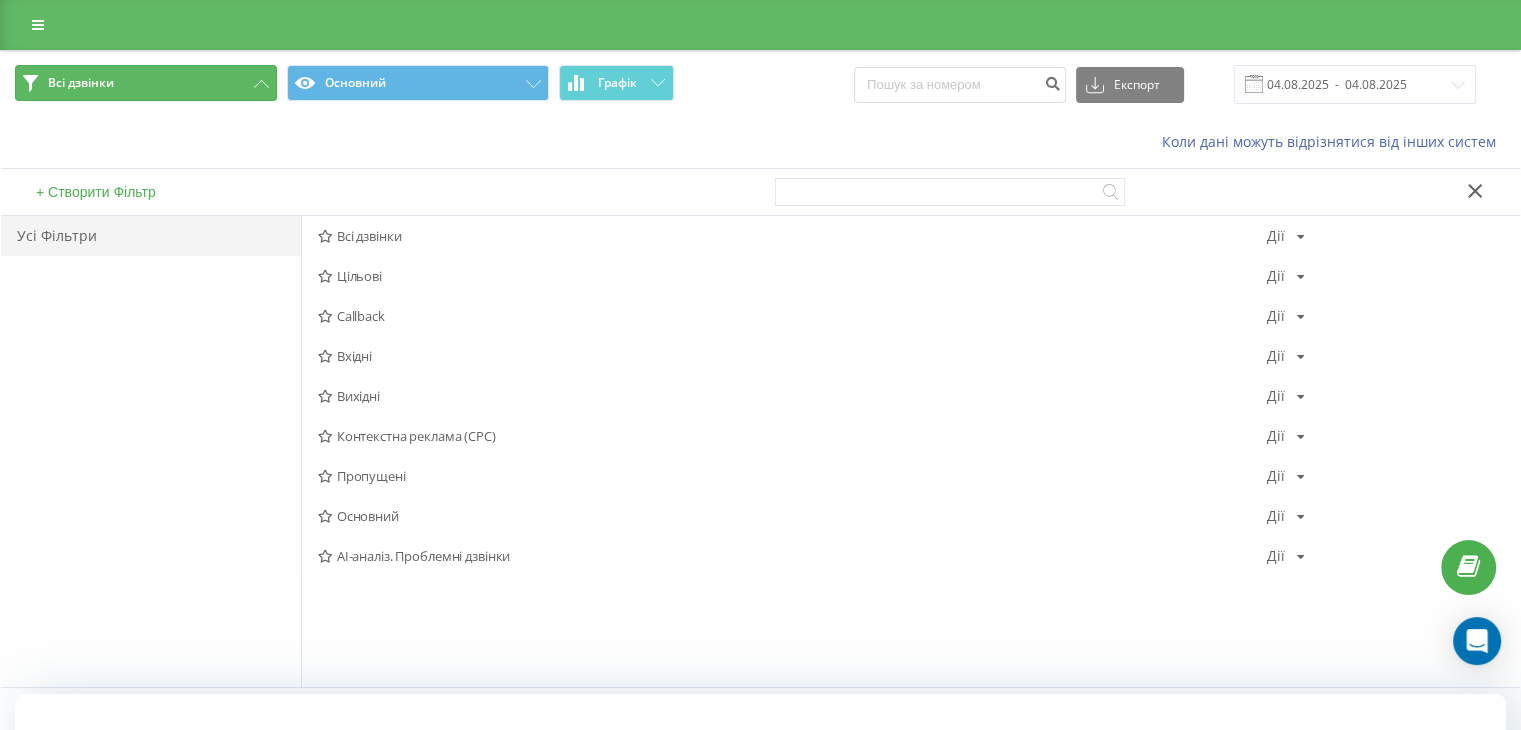 click on "Всі дзвінки" at bounding box center (146, 83) 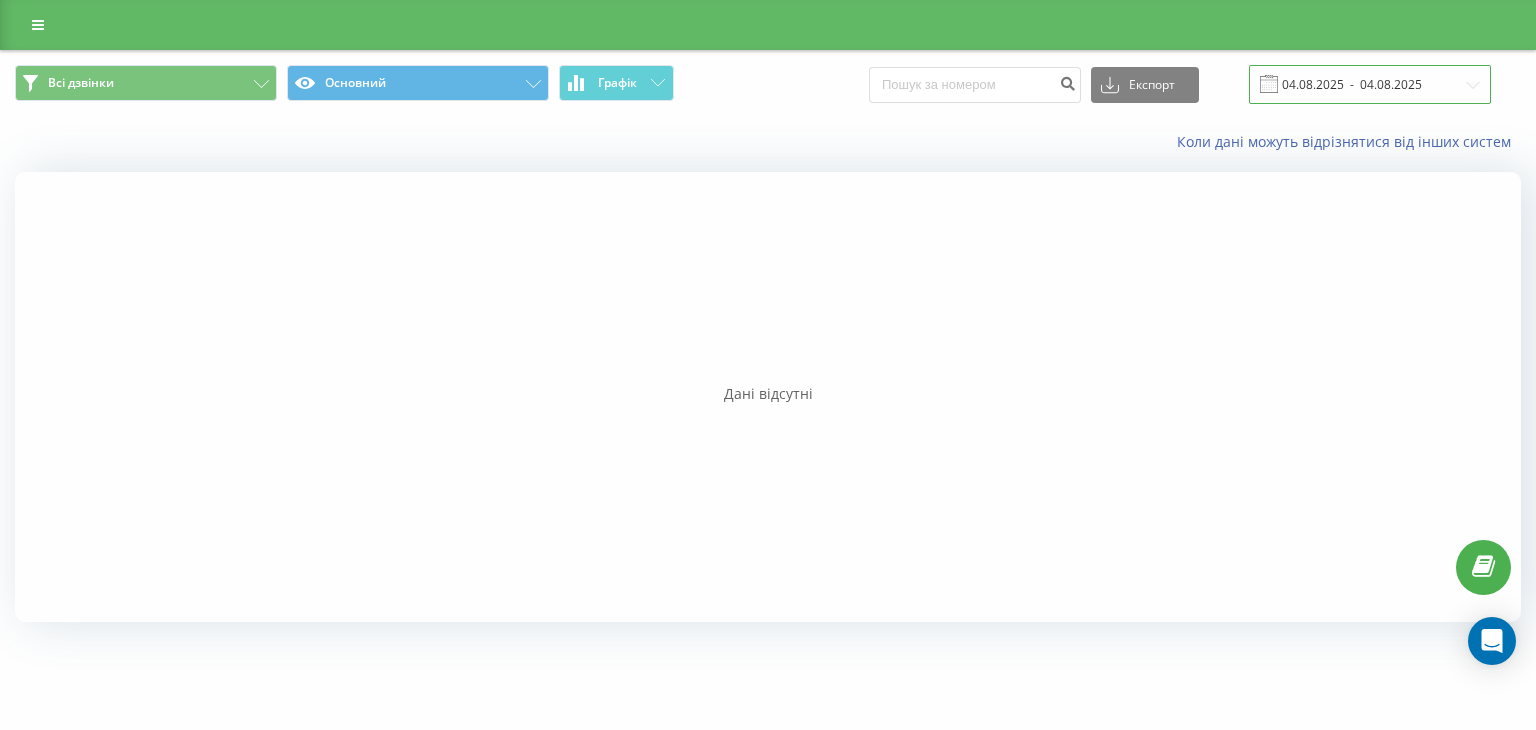 click on "04.08.2025  -  04.08.2025" at bounding box center (1370, 84) 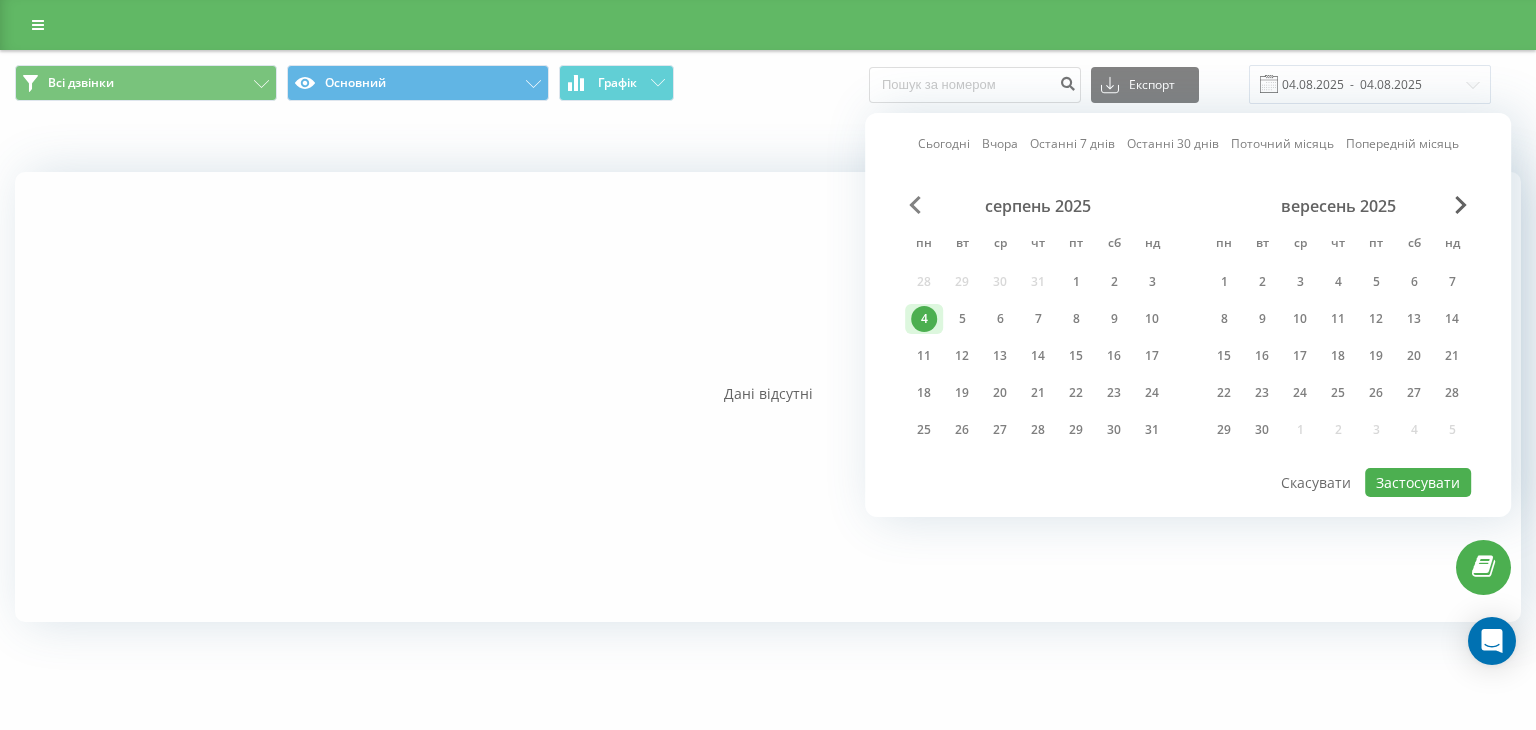 click at bounding box center (915, 205) 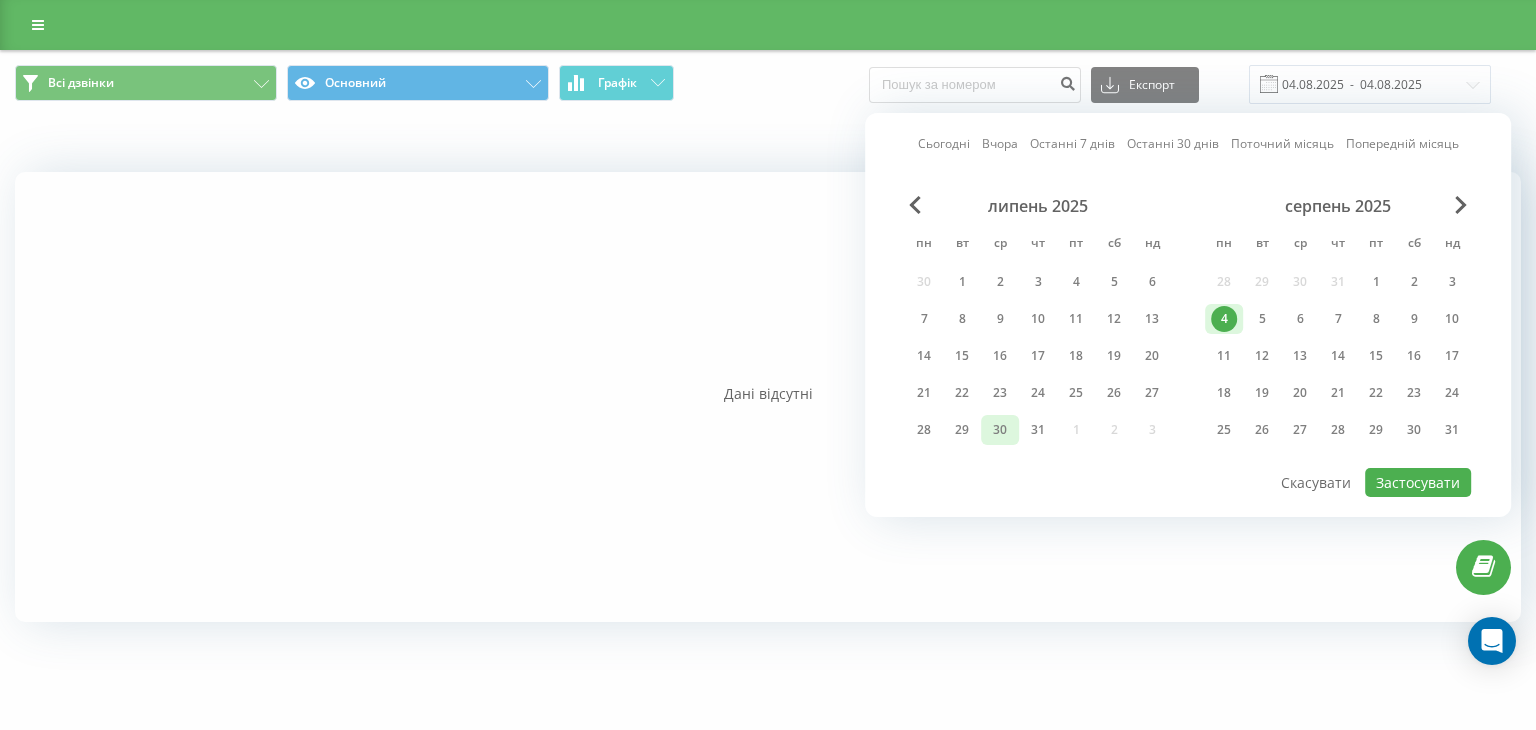 click on "30" at bounding box center [1000, 430] 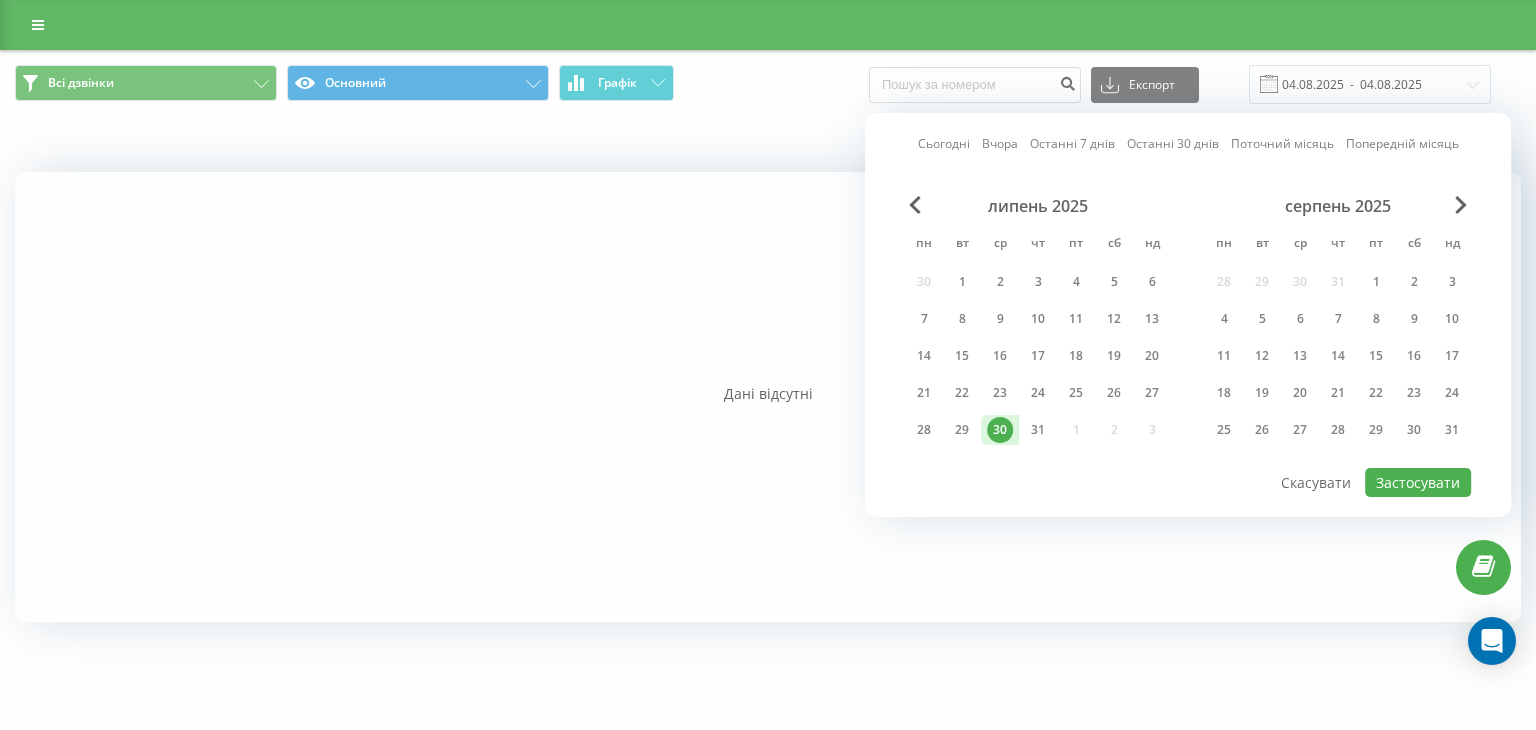 click on "30" at bounding box center (1000, 430) 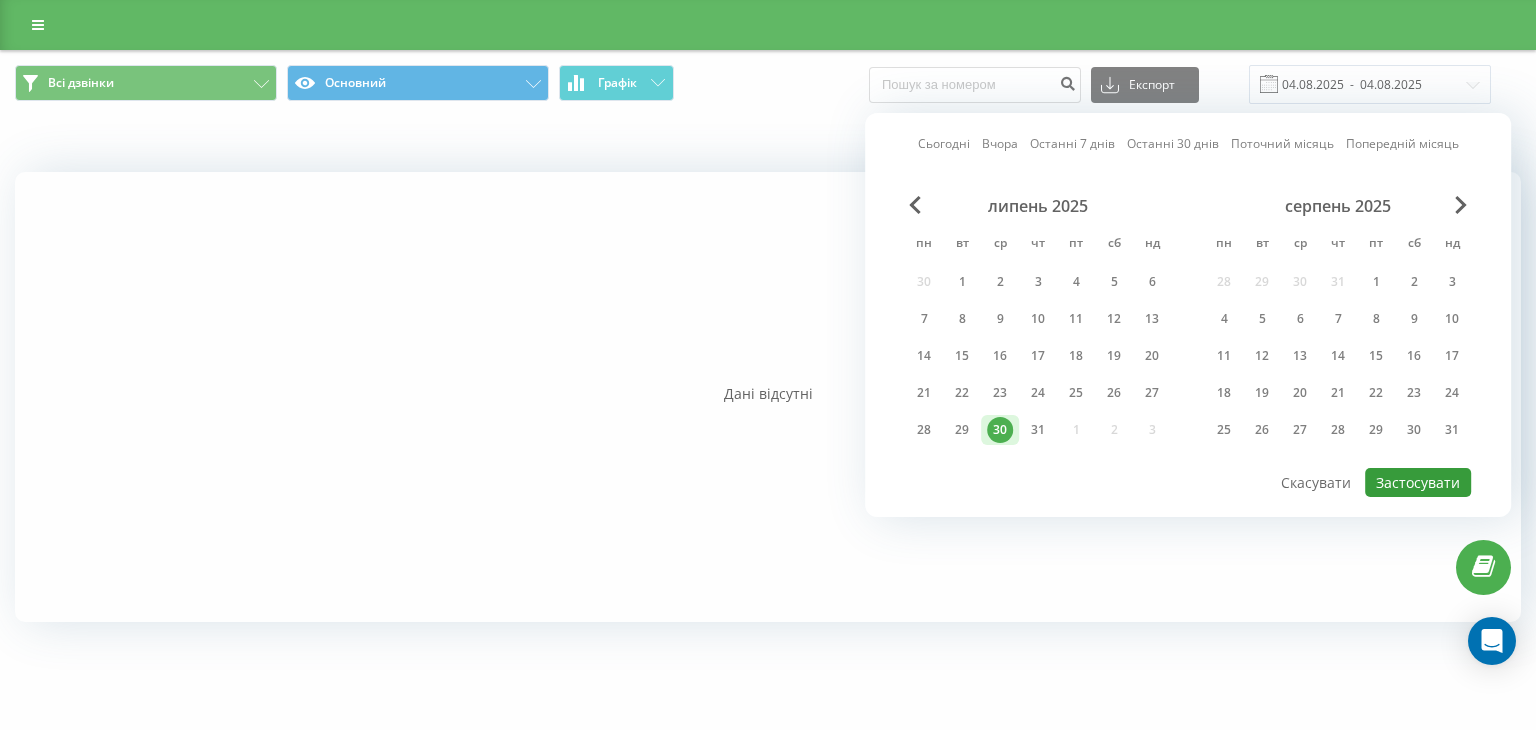 click on "Застосувати" at bounding box center (1418, 482) 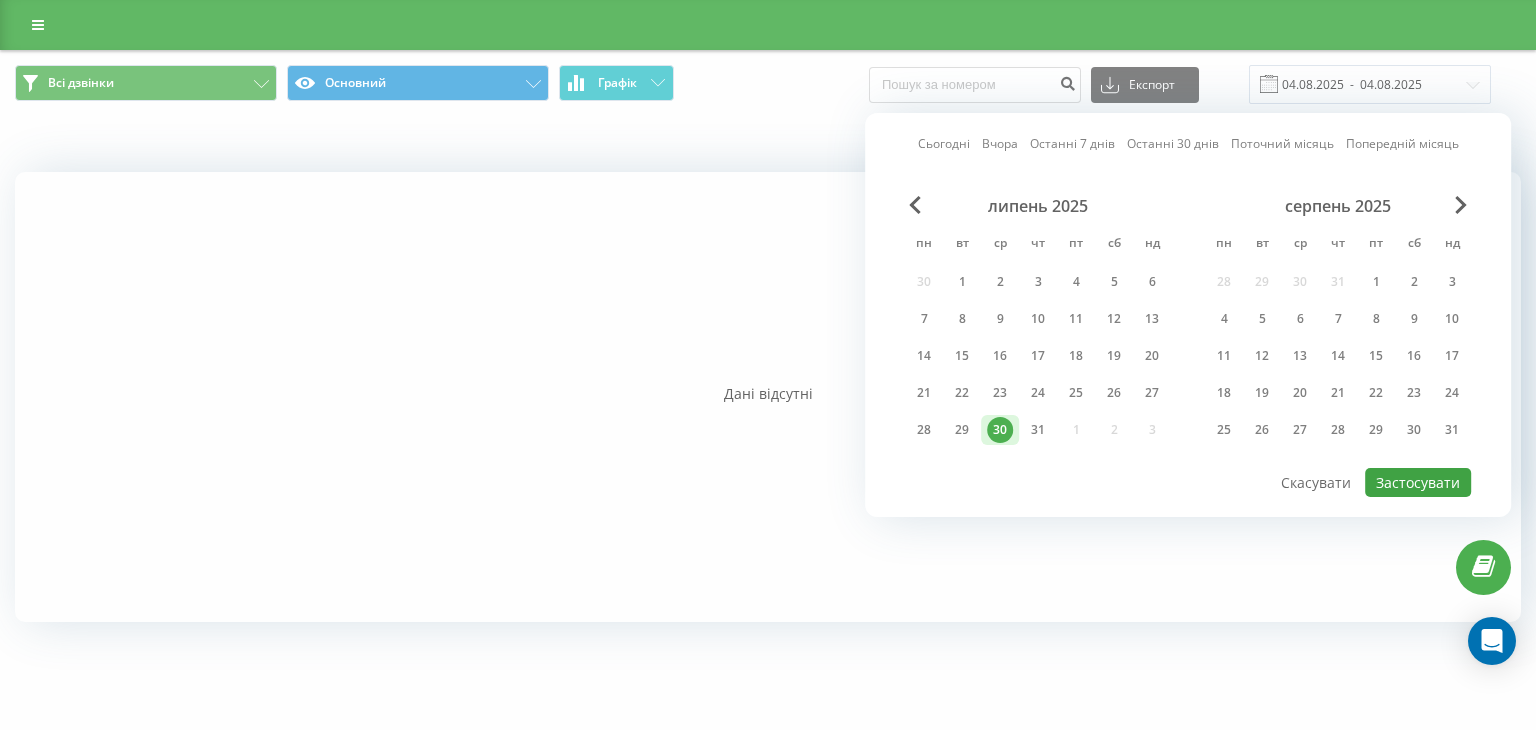 type on "30.07.2025  -  30.07.2025" 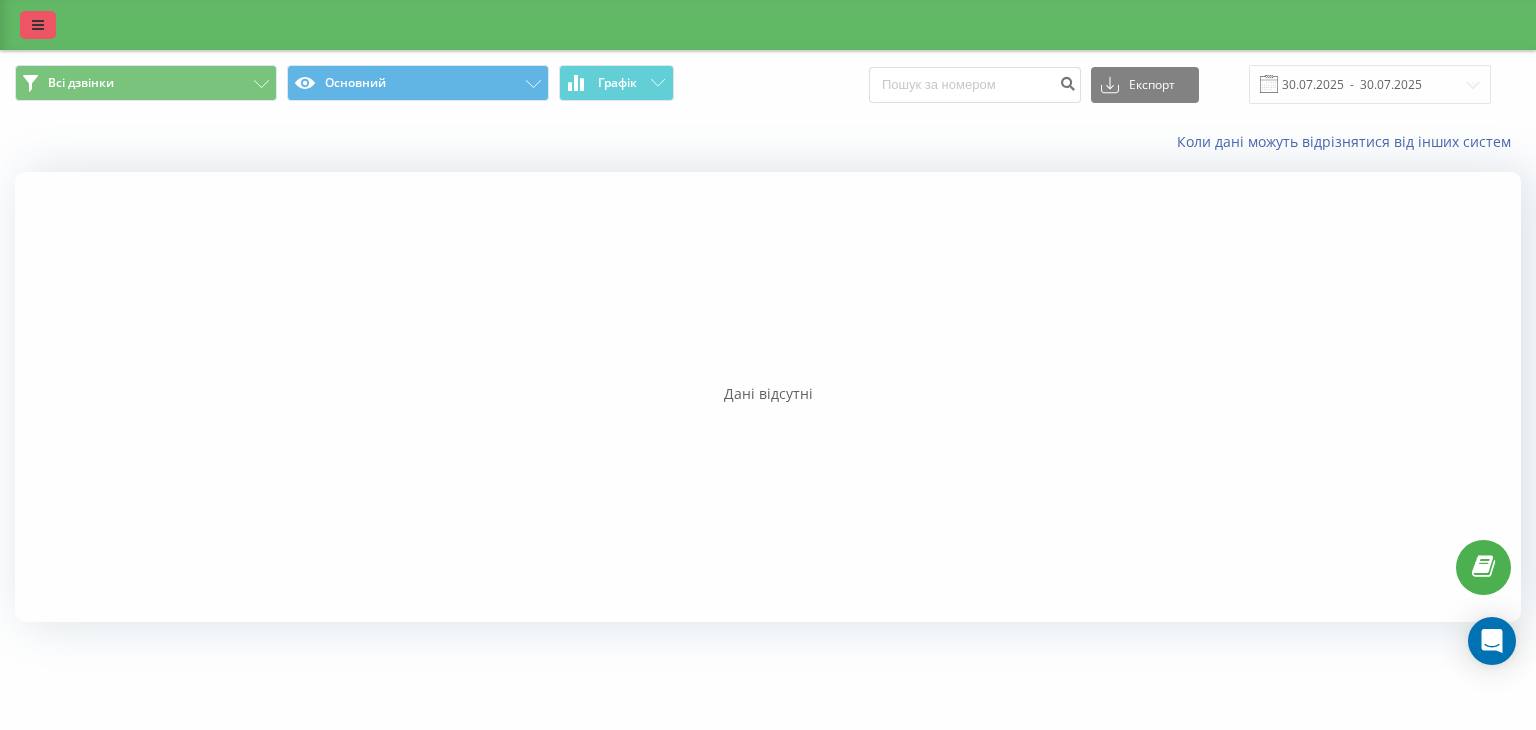 click at bounding box center (38, 25) 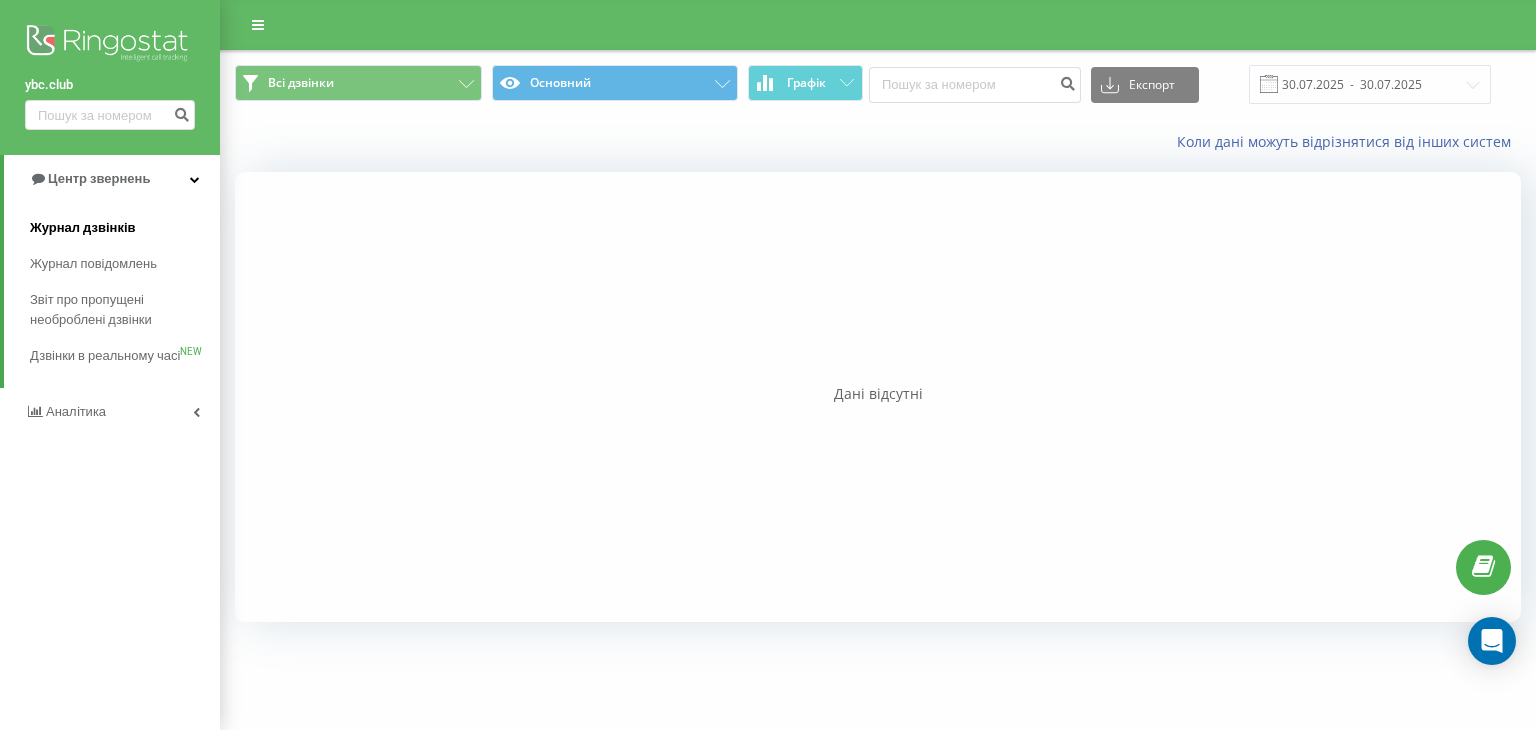 click on "Журнал дзвінків" at bounding box center [125, 228] 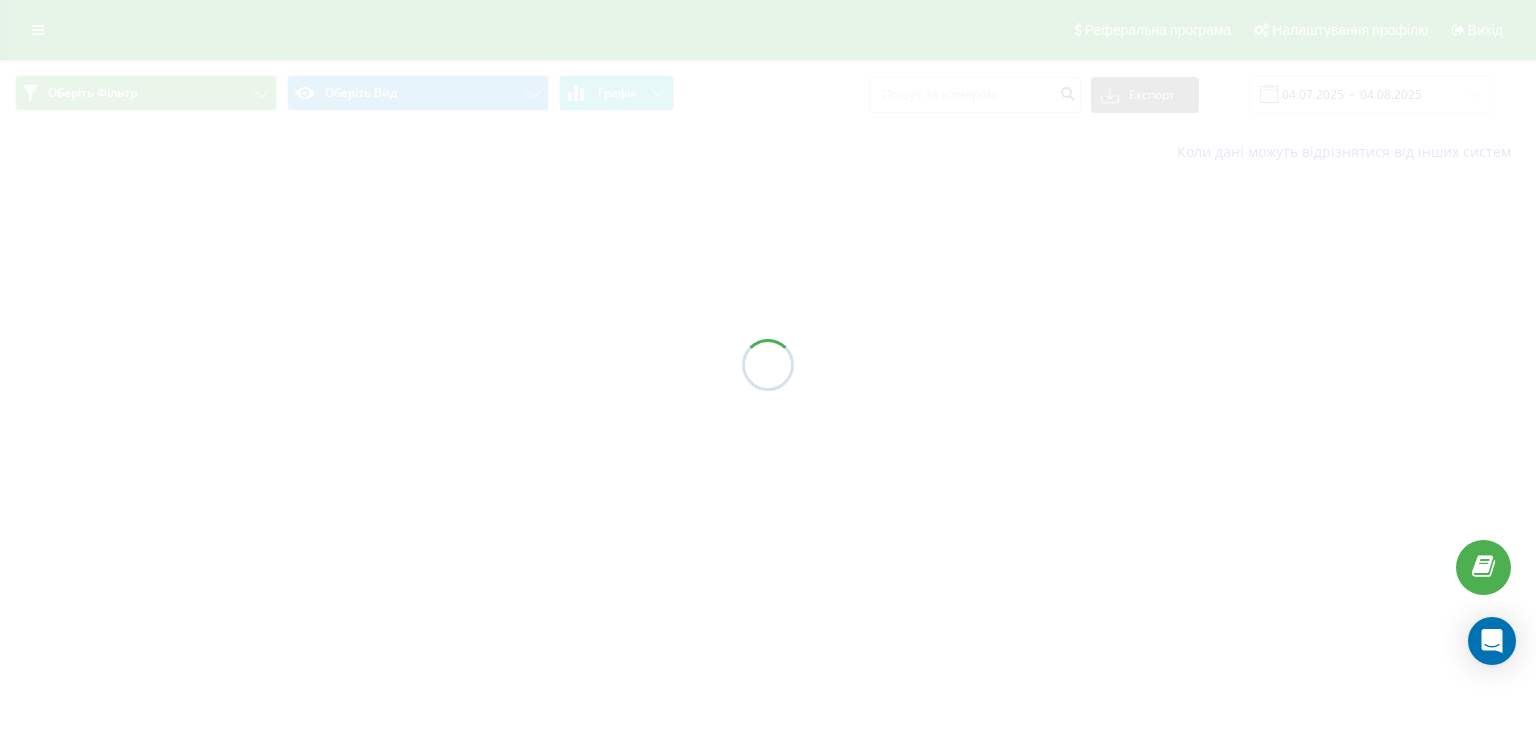 scroll, scrollTop: 0, scrollLeft: 0, axis: both 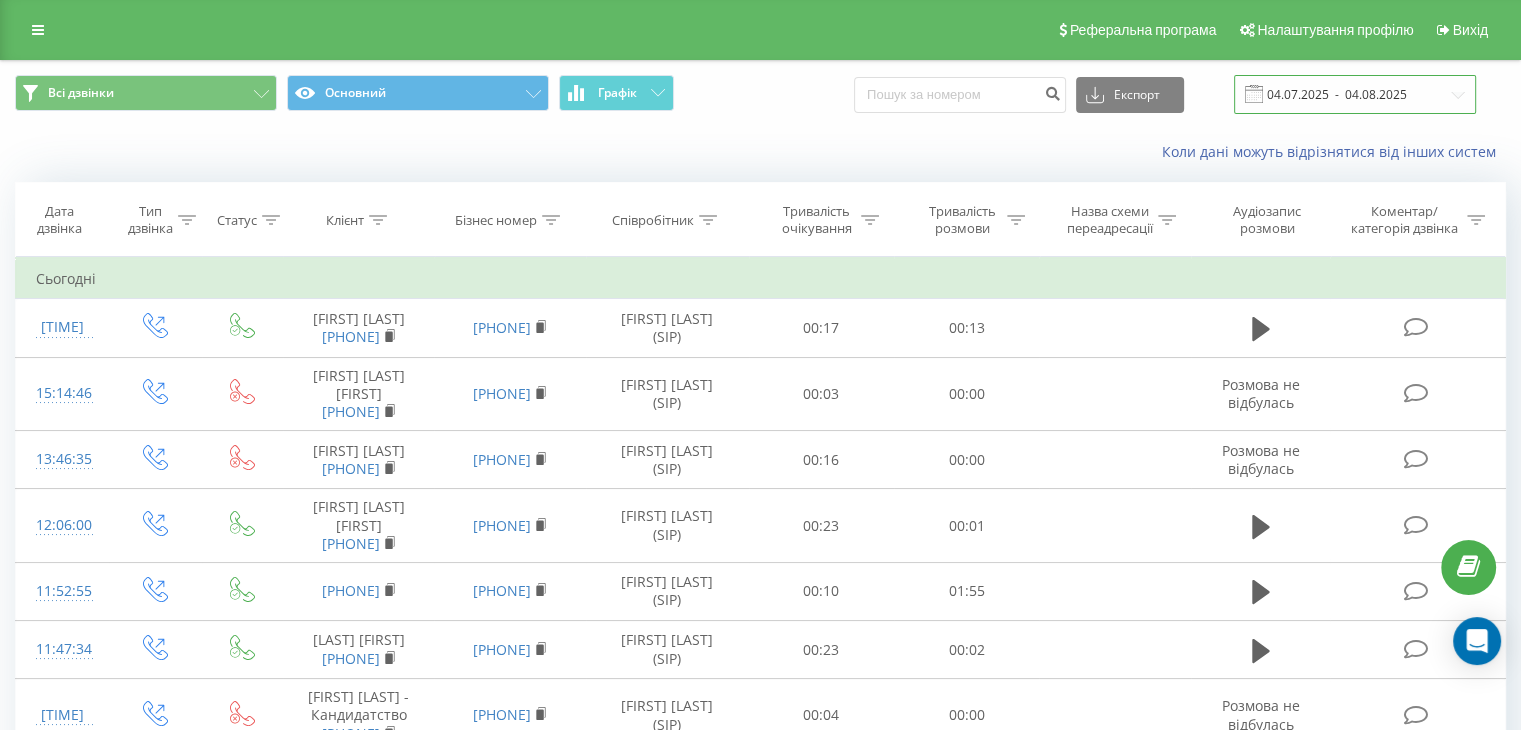 click on "04.07.2025  -  04.08.2025" at bounding box center [1355, 94] 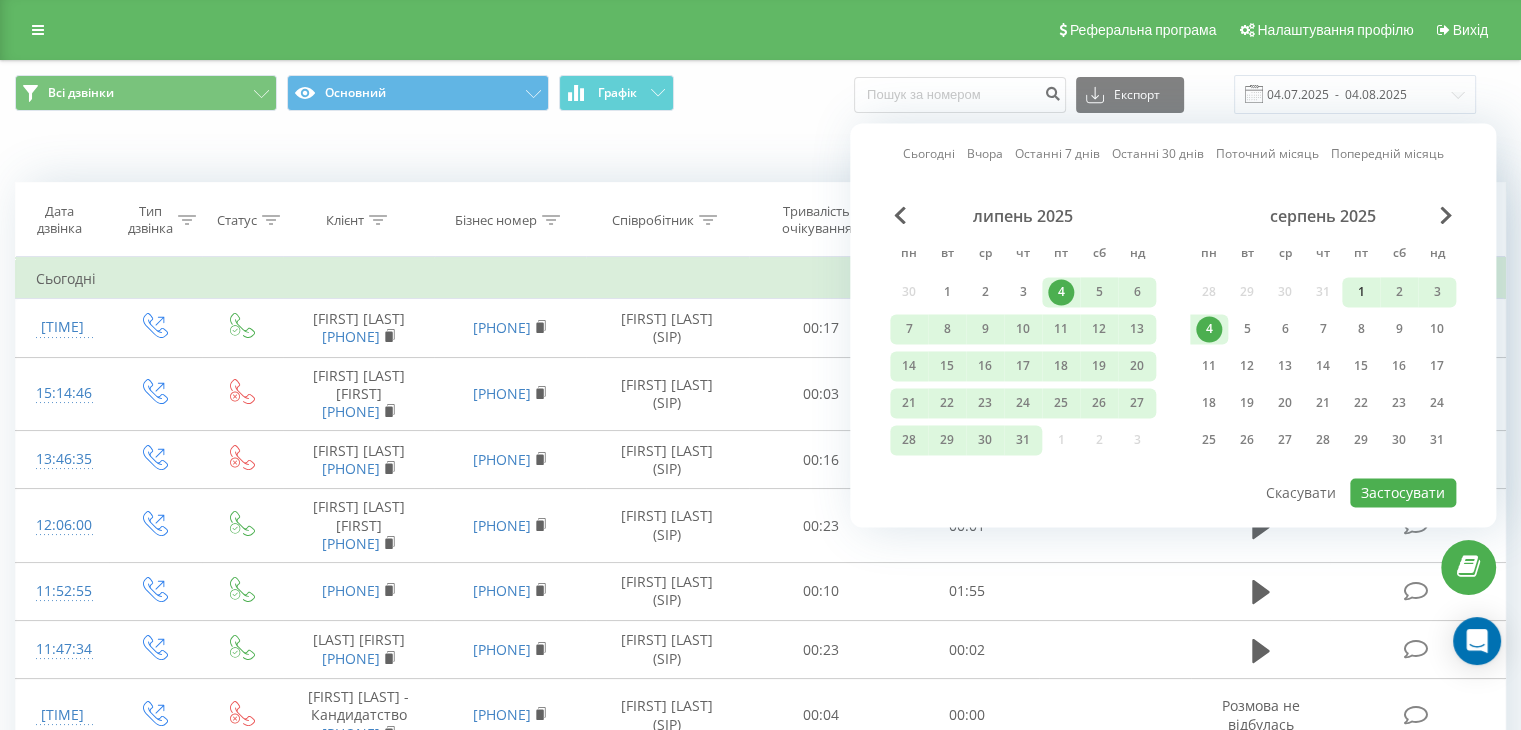 click on "1" at bounding box center [1361, 292] 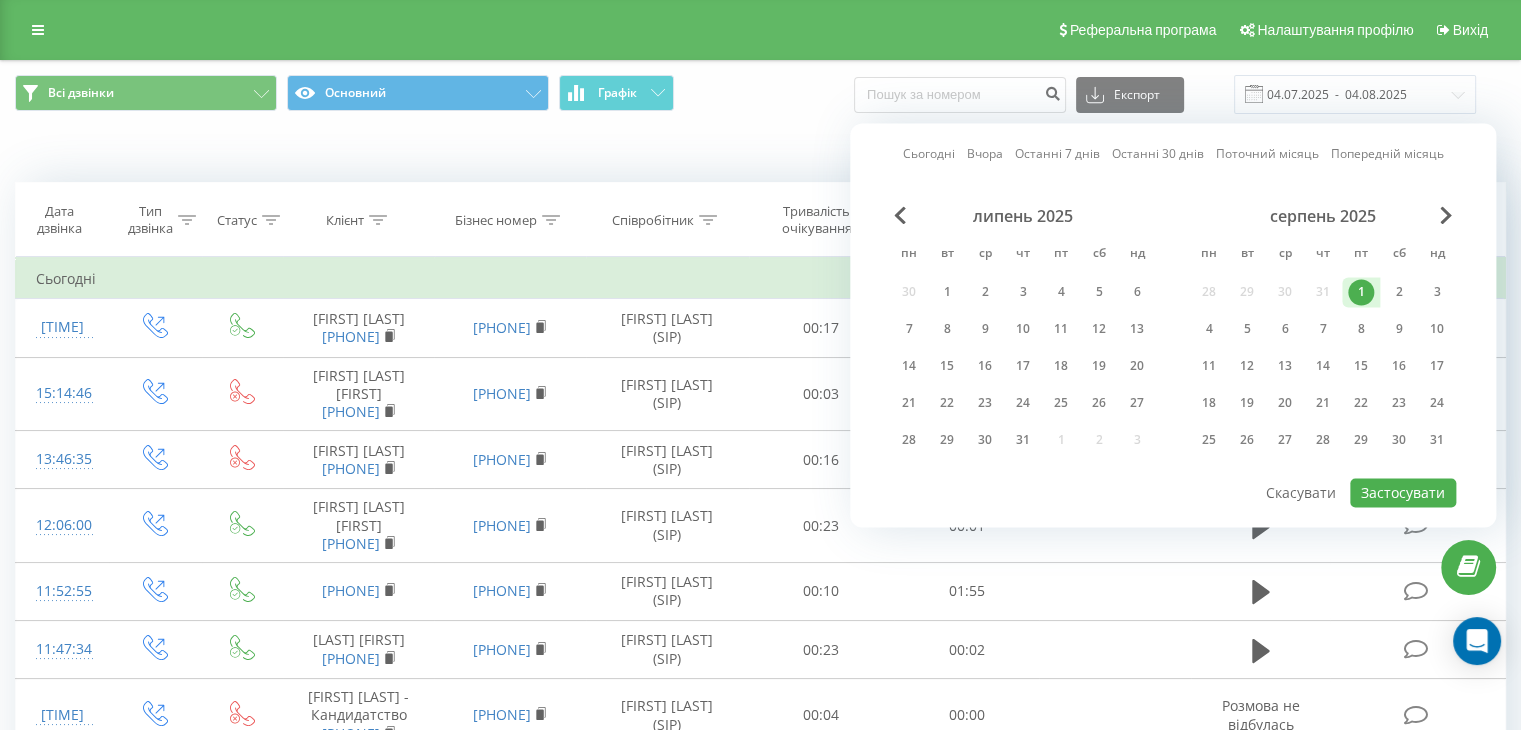 click on "1" at bounding box center [1361, 292] 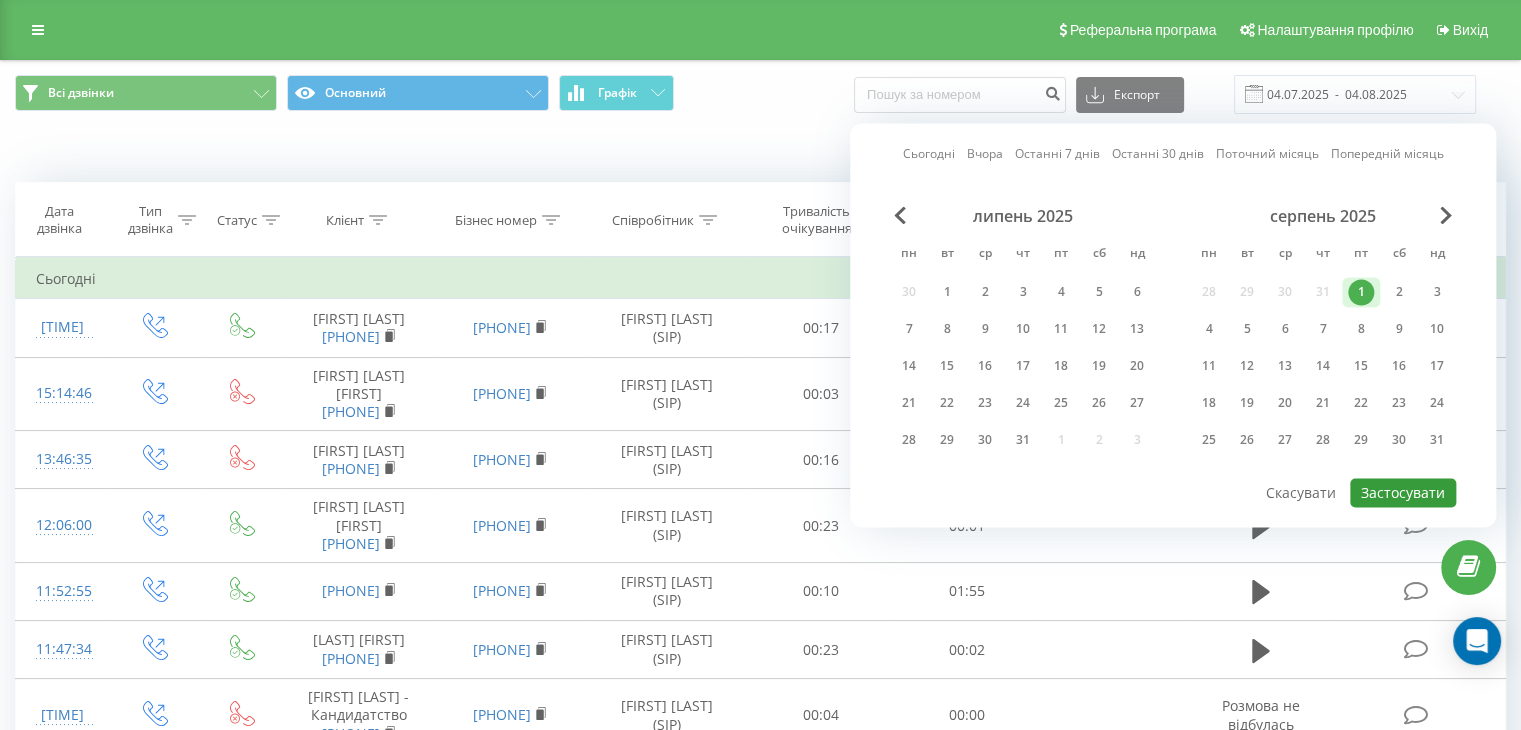 click on "Застосувати" at bounding box center [1403, 492] 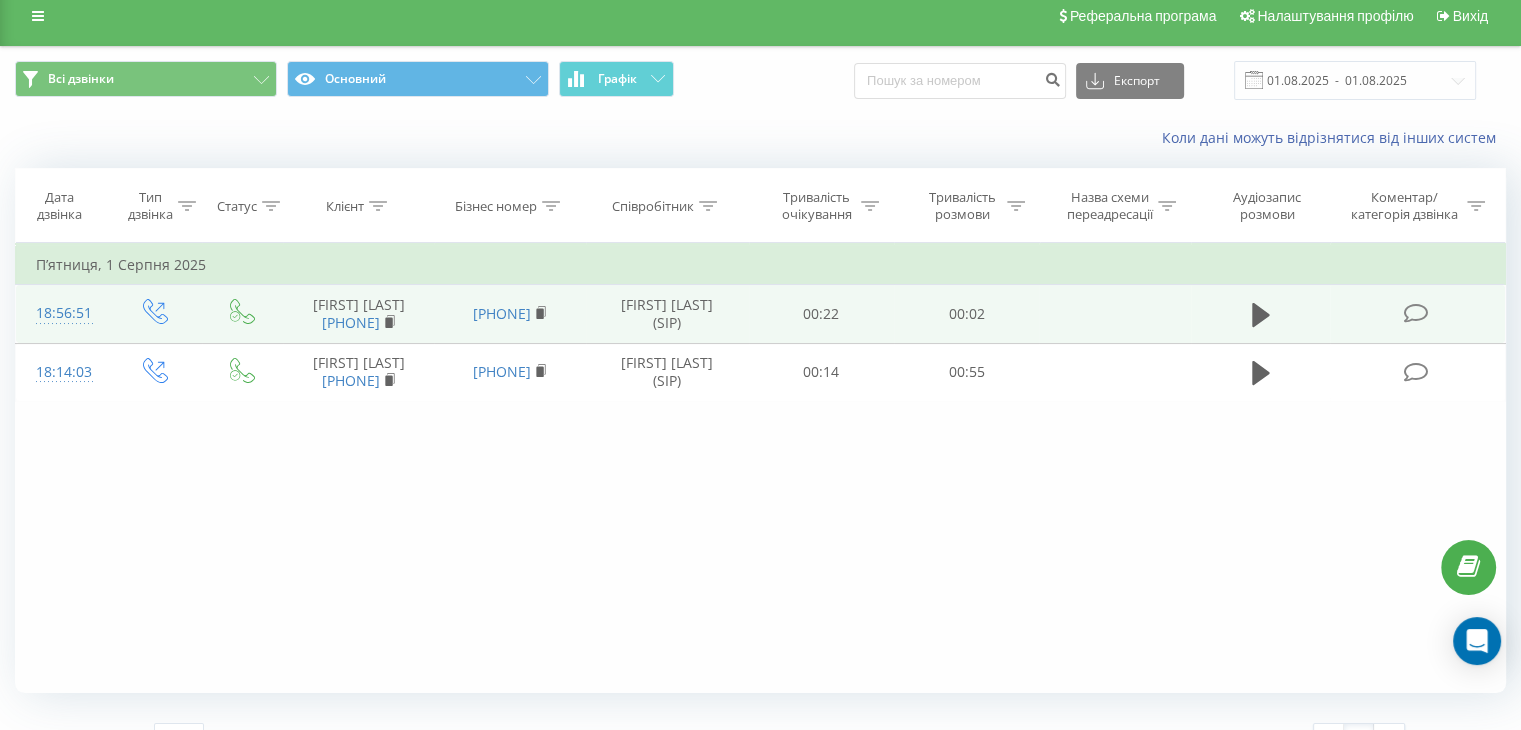 scroll, scrollTop: 0, scrollLeft: 0, axis: both 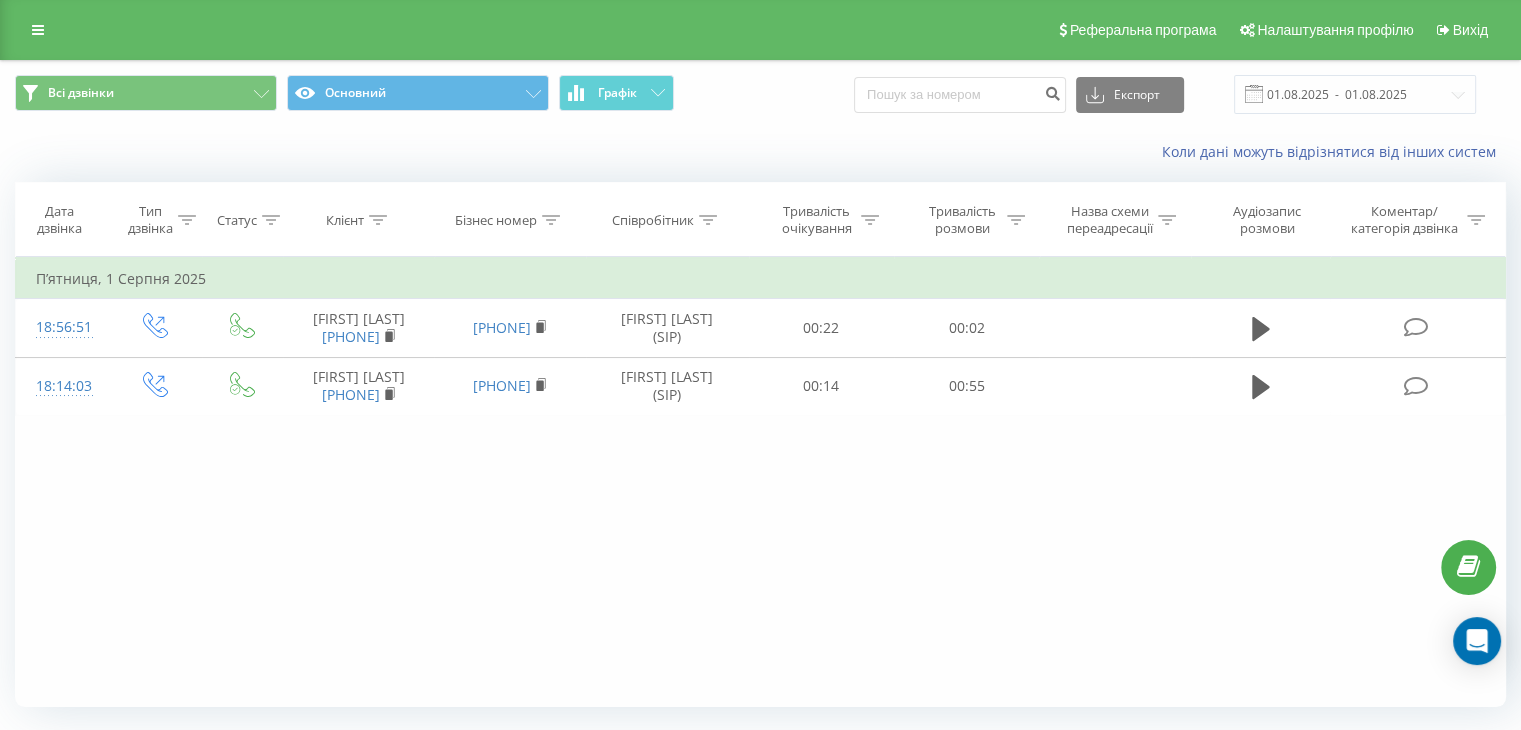 click at bounding box center [1254, 94] 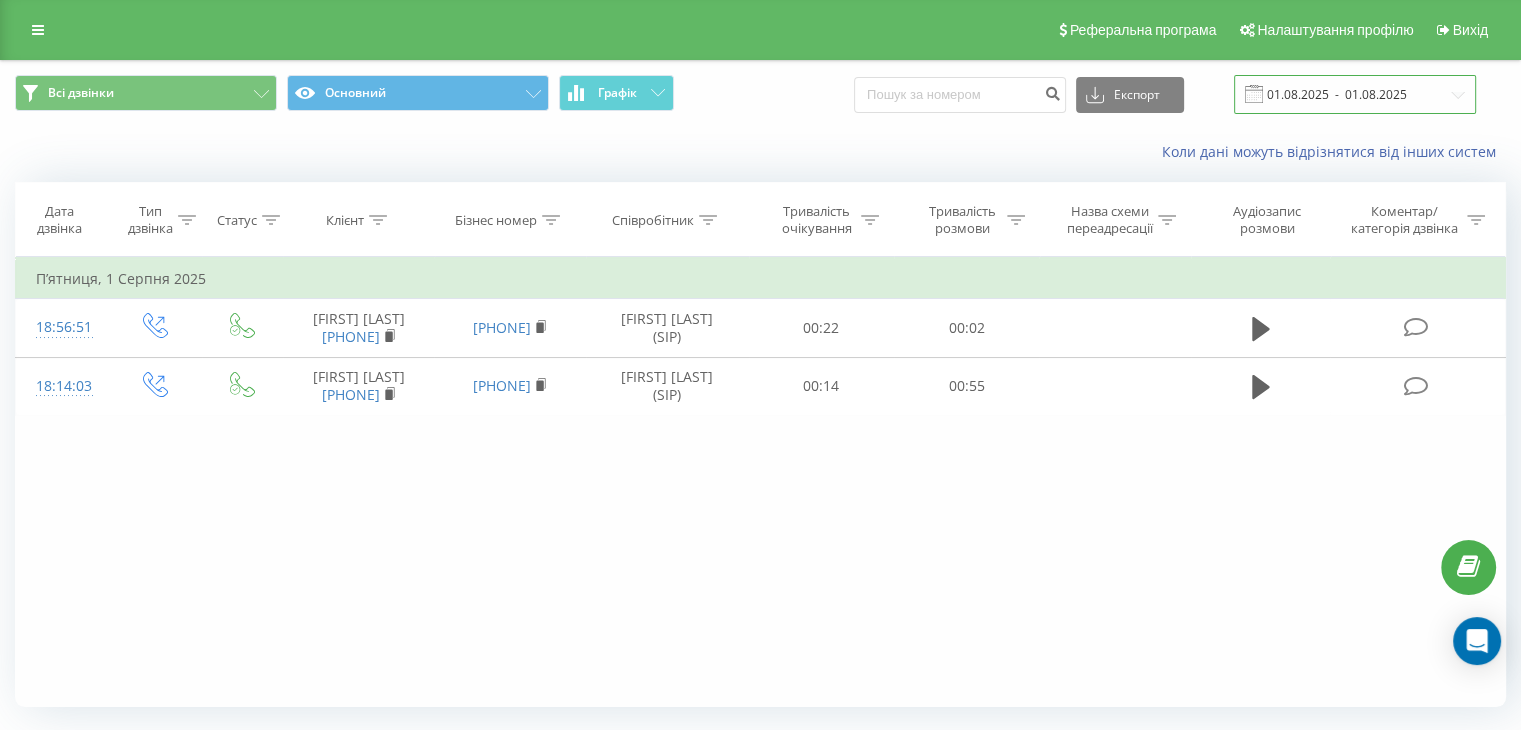 click on "01.08.2025  -  01.08.2025" at bounding box center [1355, 94] 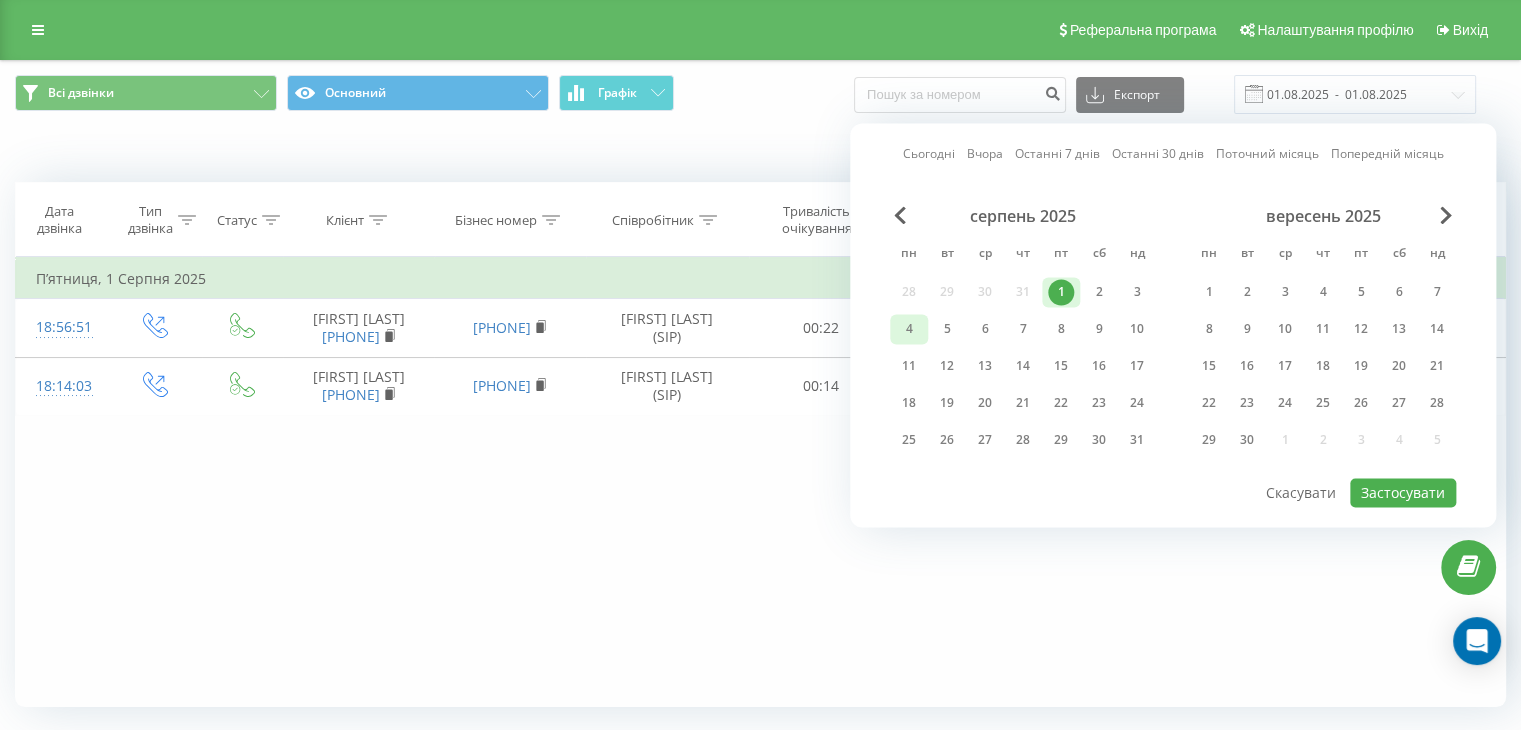 click on "4" at bounding box center (909, 329) 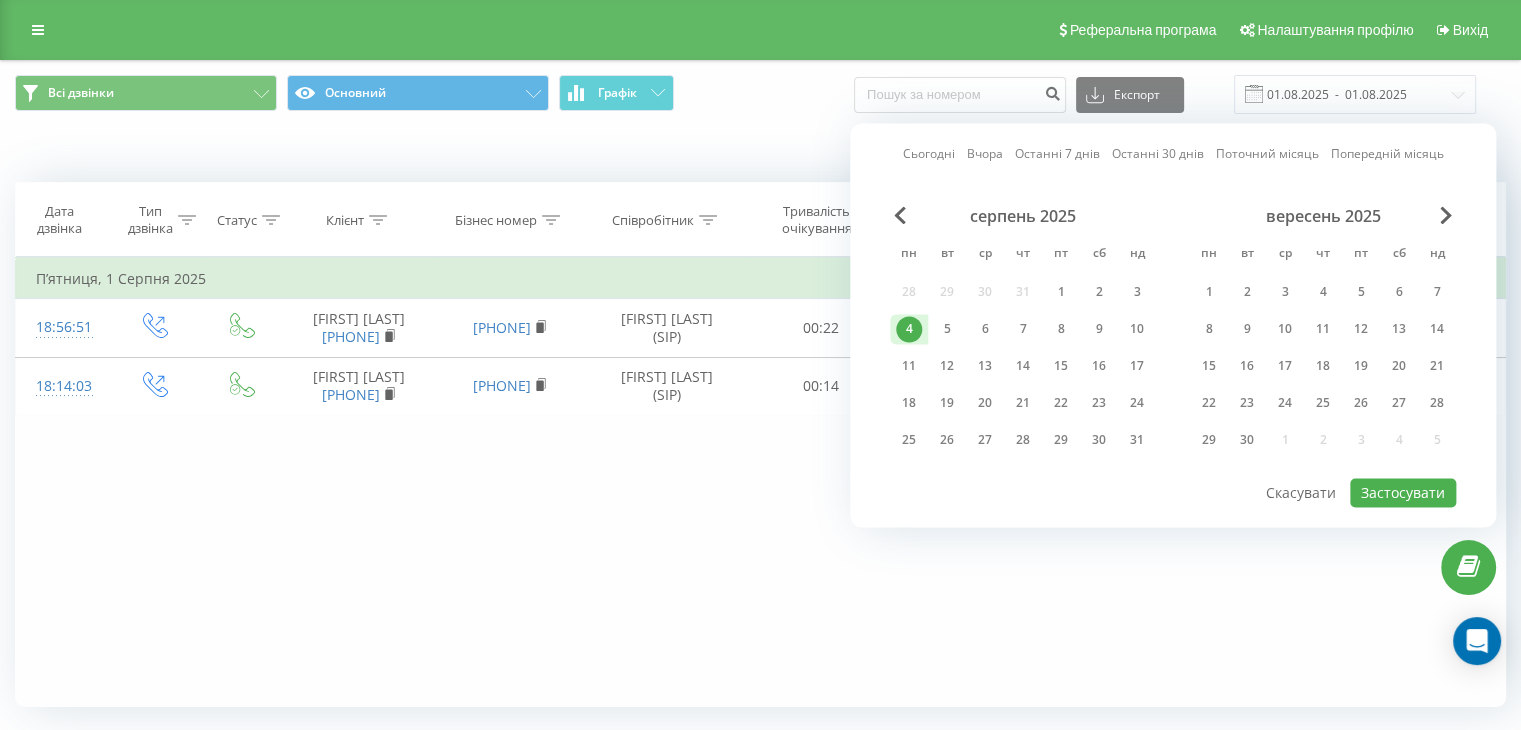 click on "4" at bounding box center [909, 329] 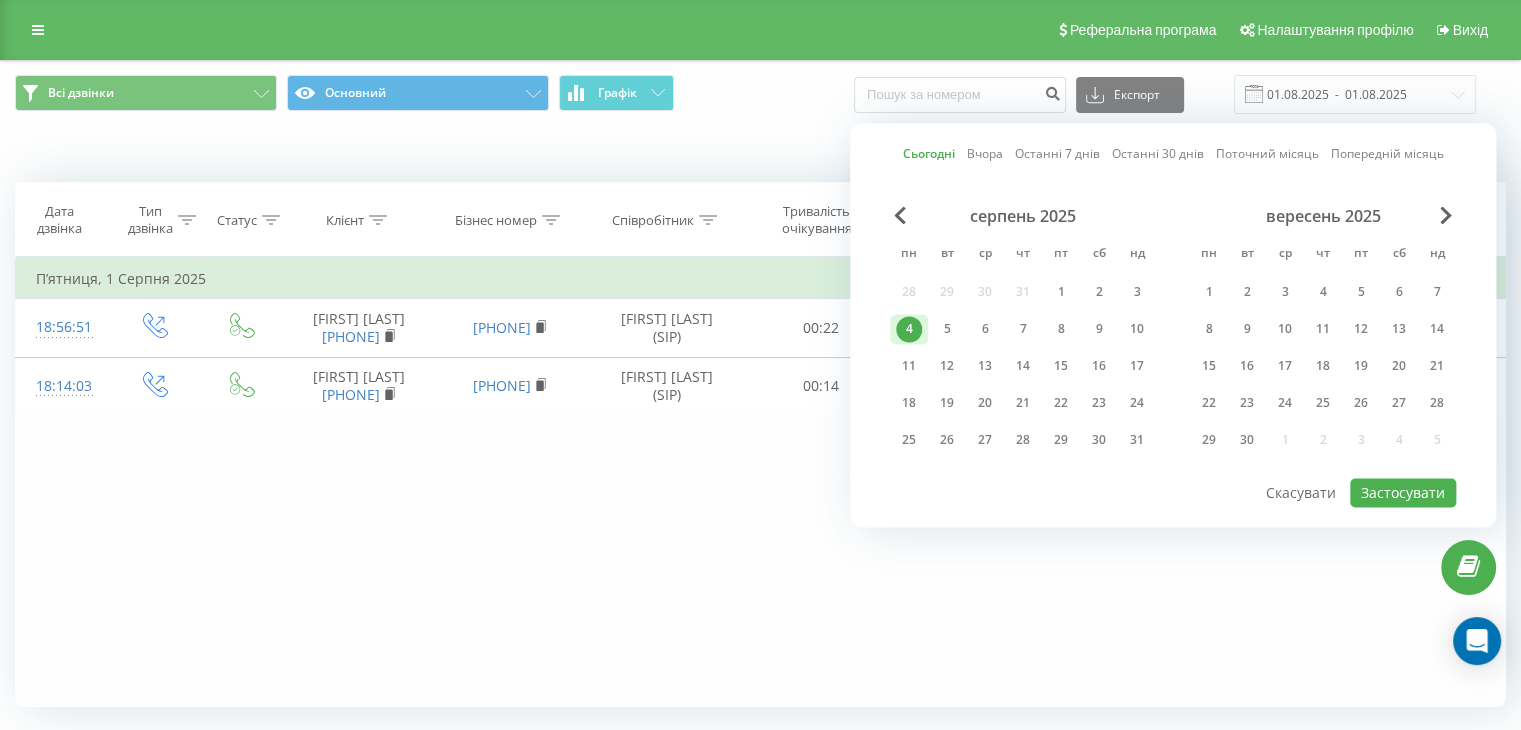 click on "4" at bounding box center [909, 329] 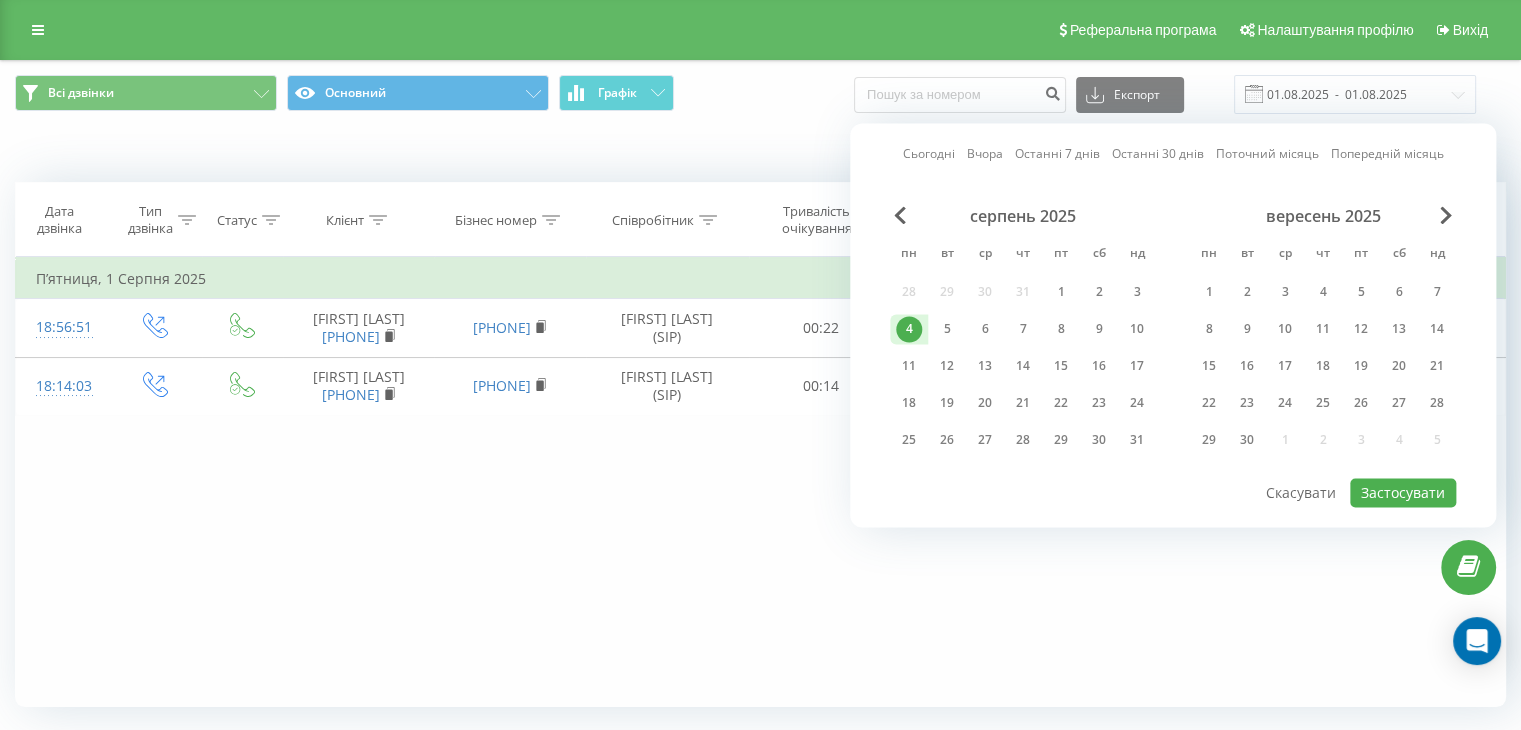 click on "4" at bounding box center (909, 329) 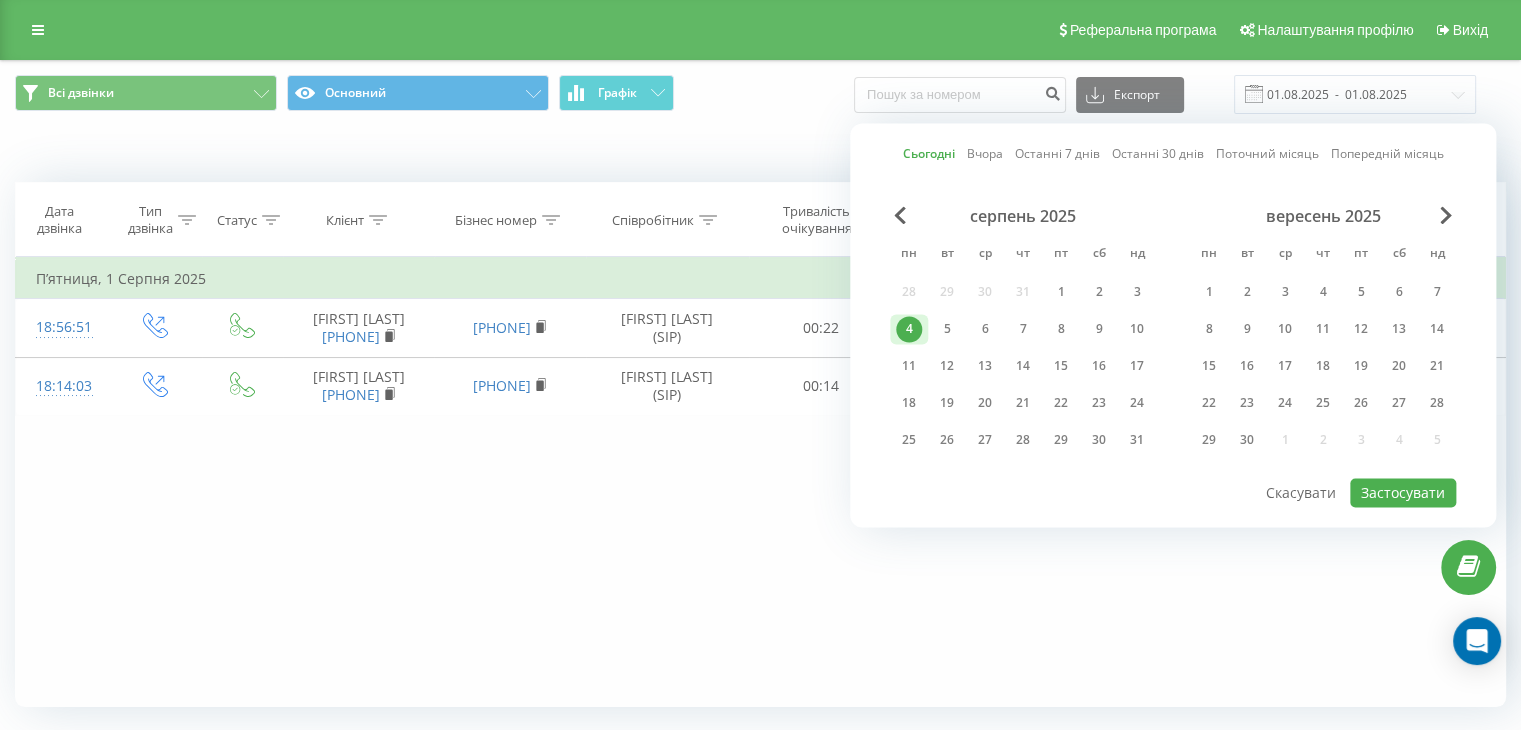 click on "4" at bounding box center [909, 329] 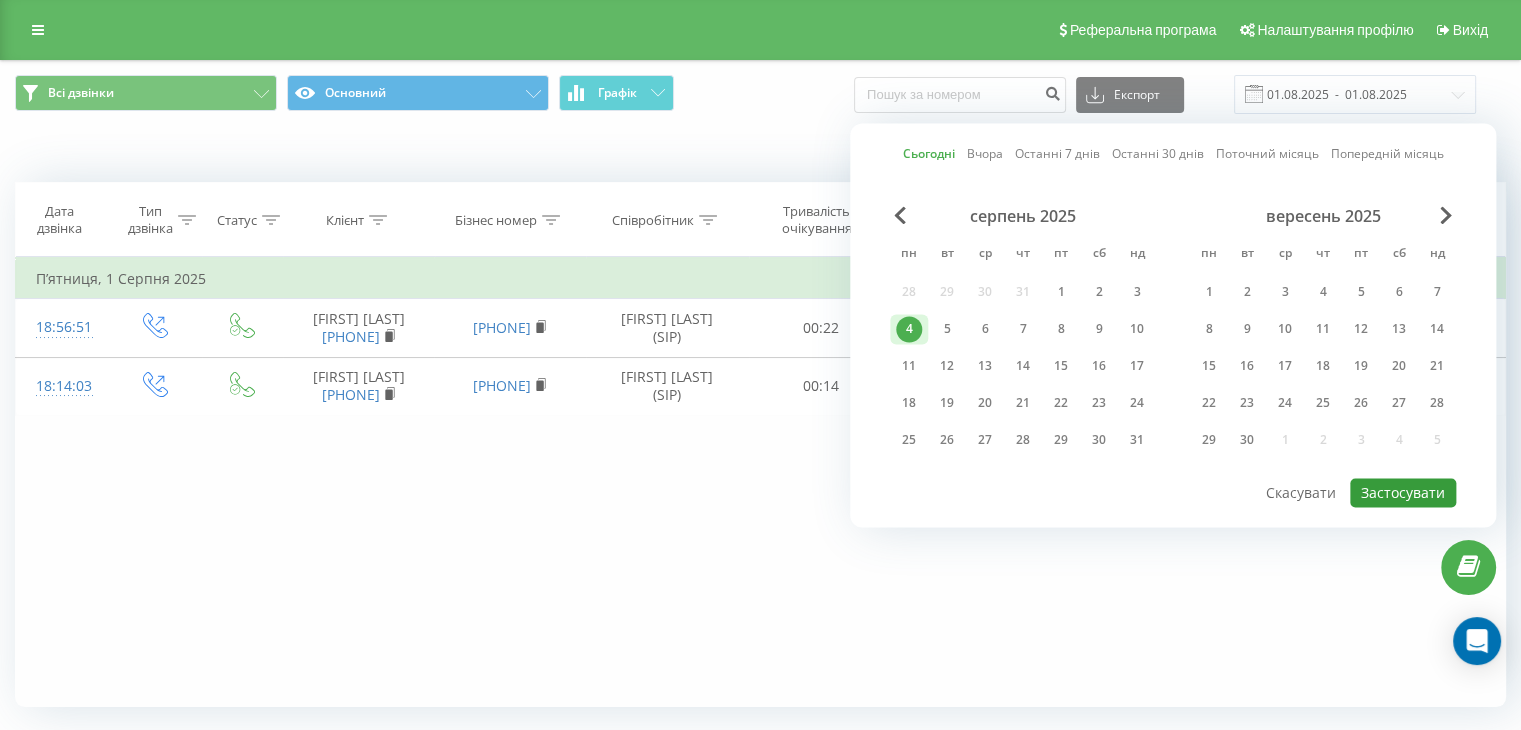 click on "Застосувати" at bounding box center [1403, 492] 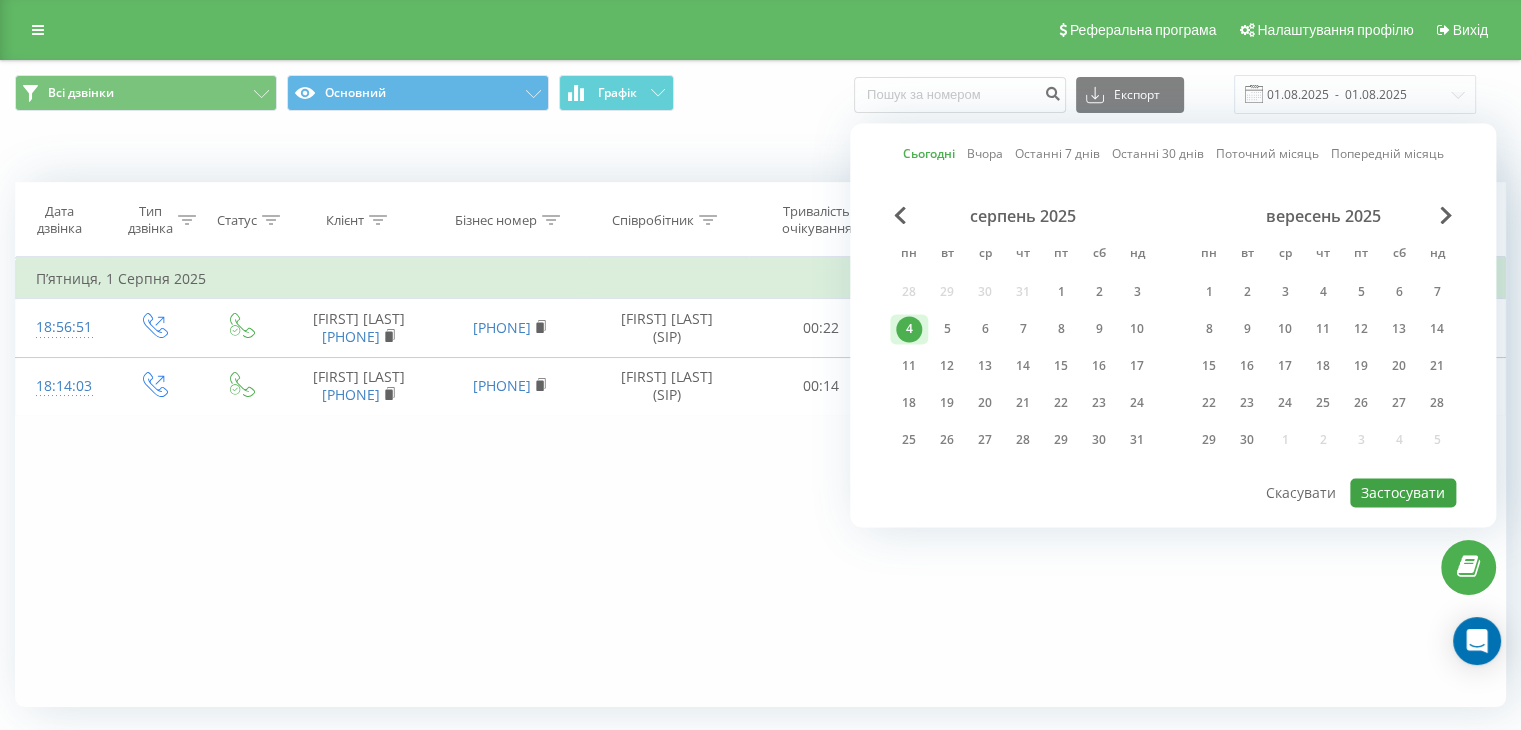 type on "04.08.2025  -  04.08.2025" 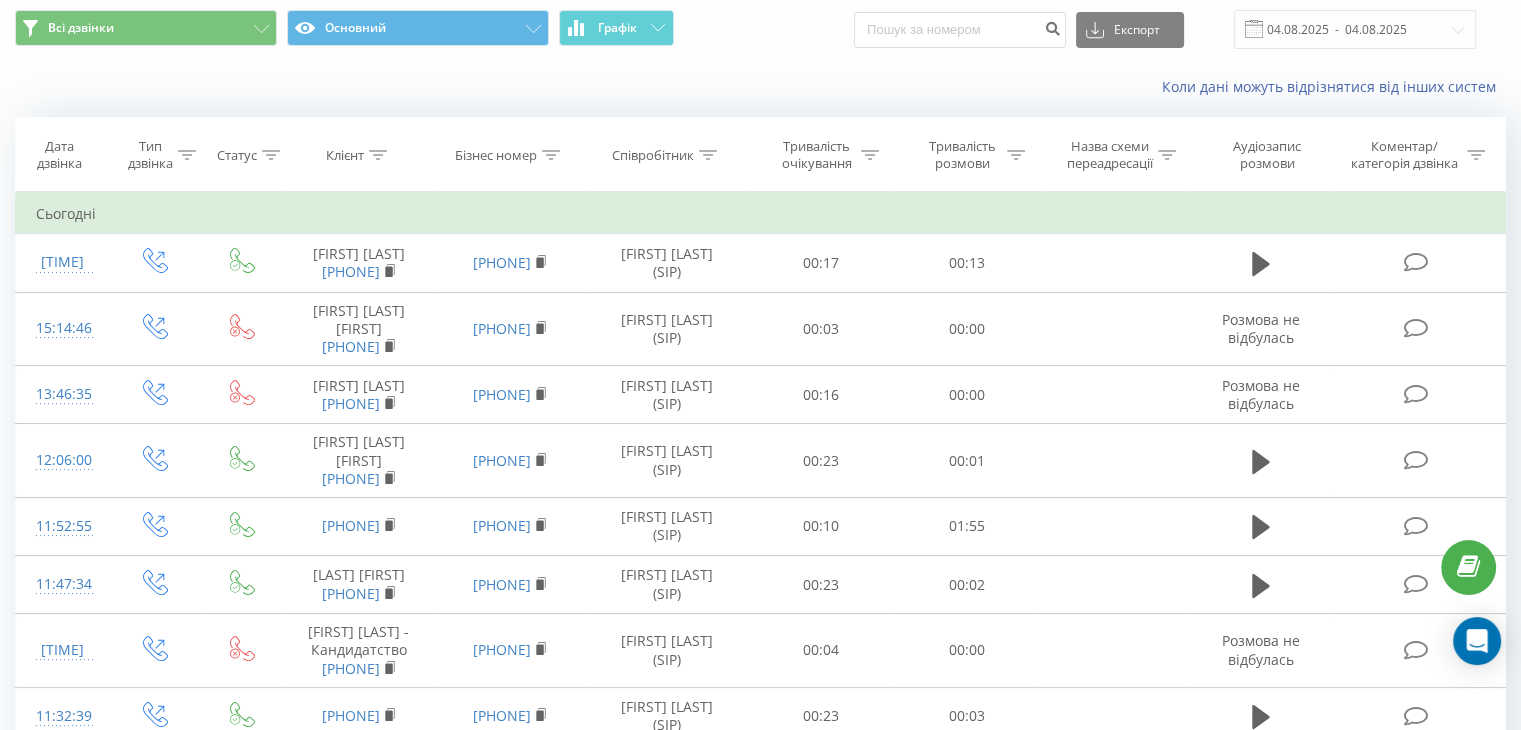 scroll, scrollTop: 20, scrollLeft: 0, axis: vertical 